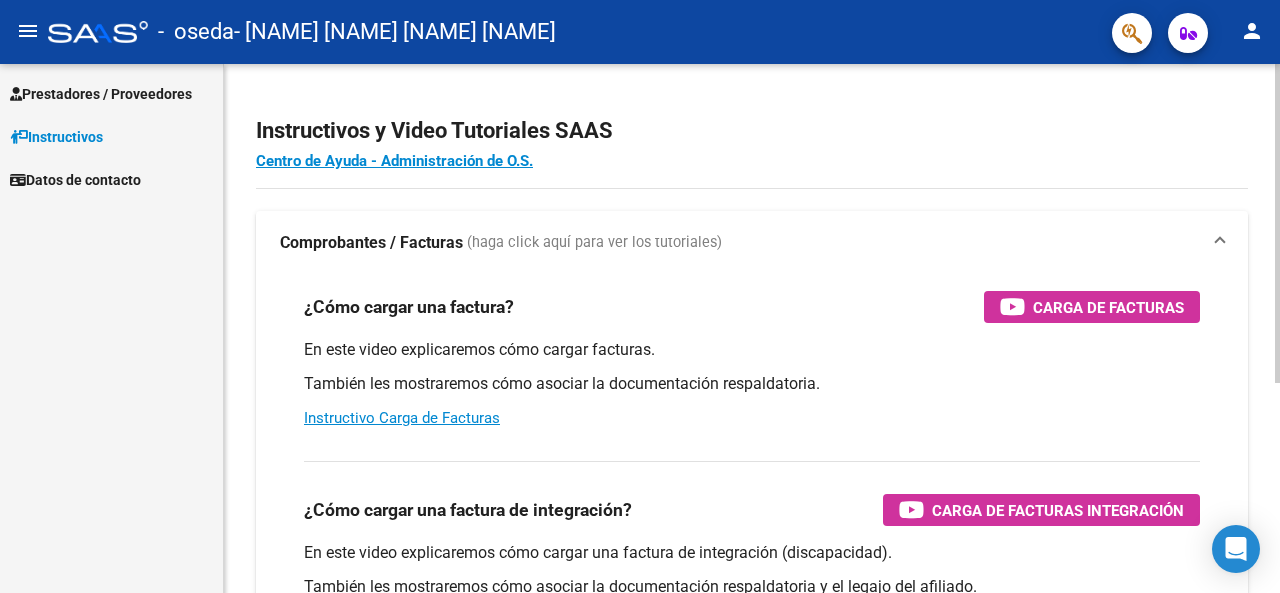 scroll, scrollTop: 0, scrollLeft: 0, axis: both 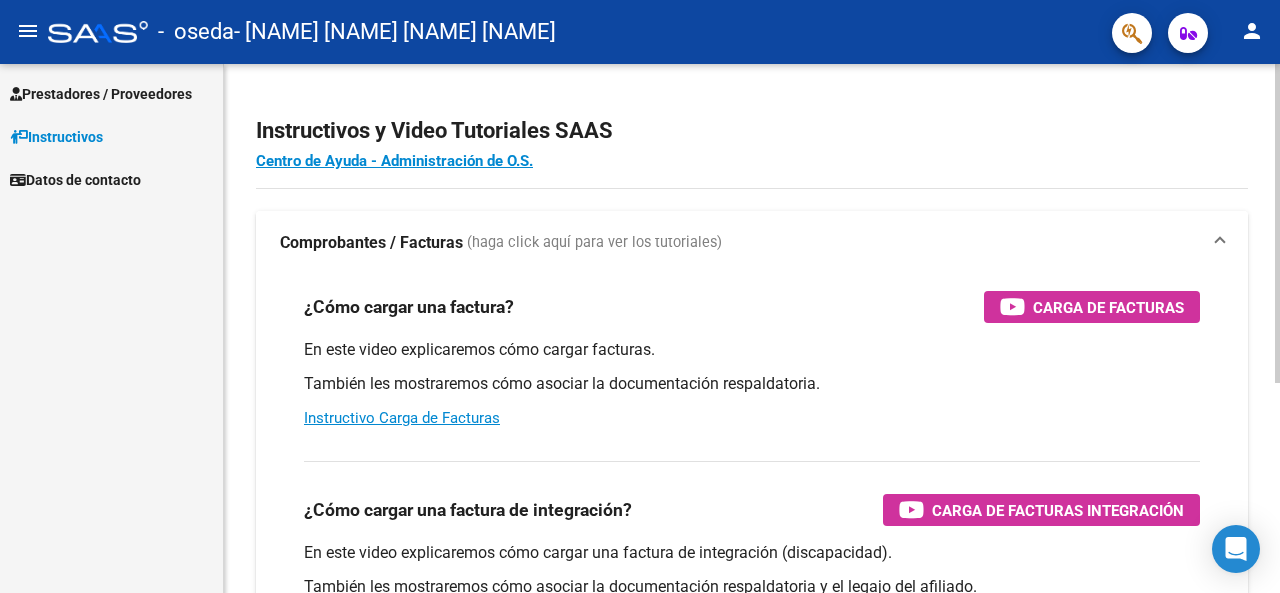 click on "Comprobantes / Facturas     (haga click aquí para ver los tutoriales)" at bounding box center [752, 243] 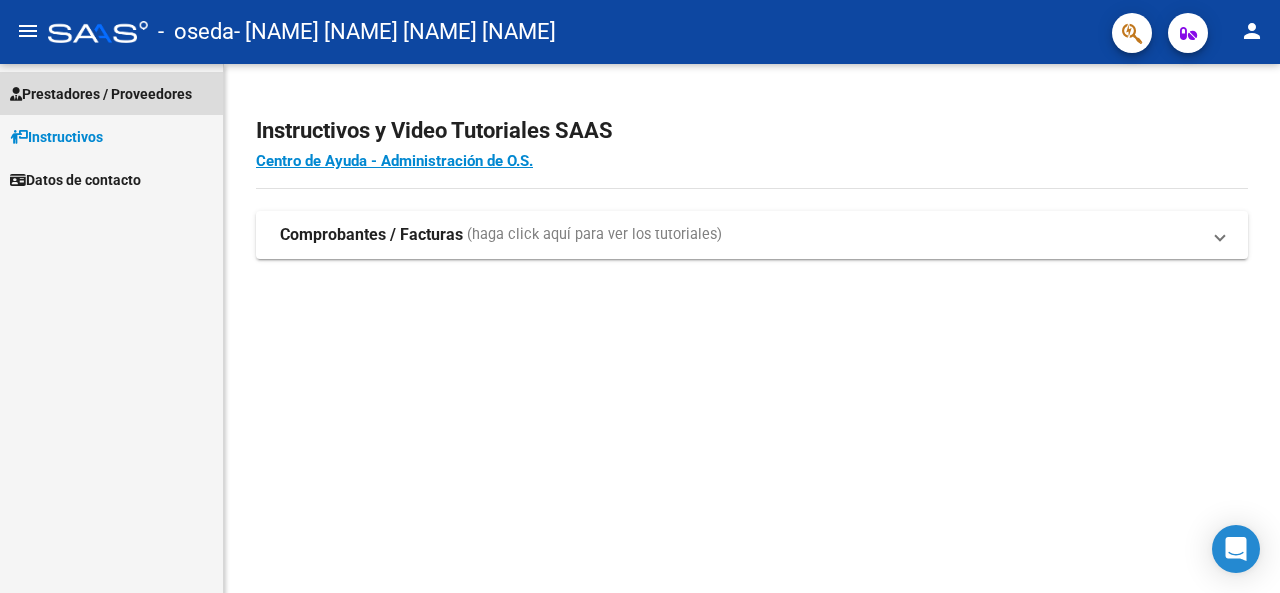 click on "Prestadores / Proveedores" at bounding box center [101, 94] 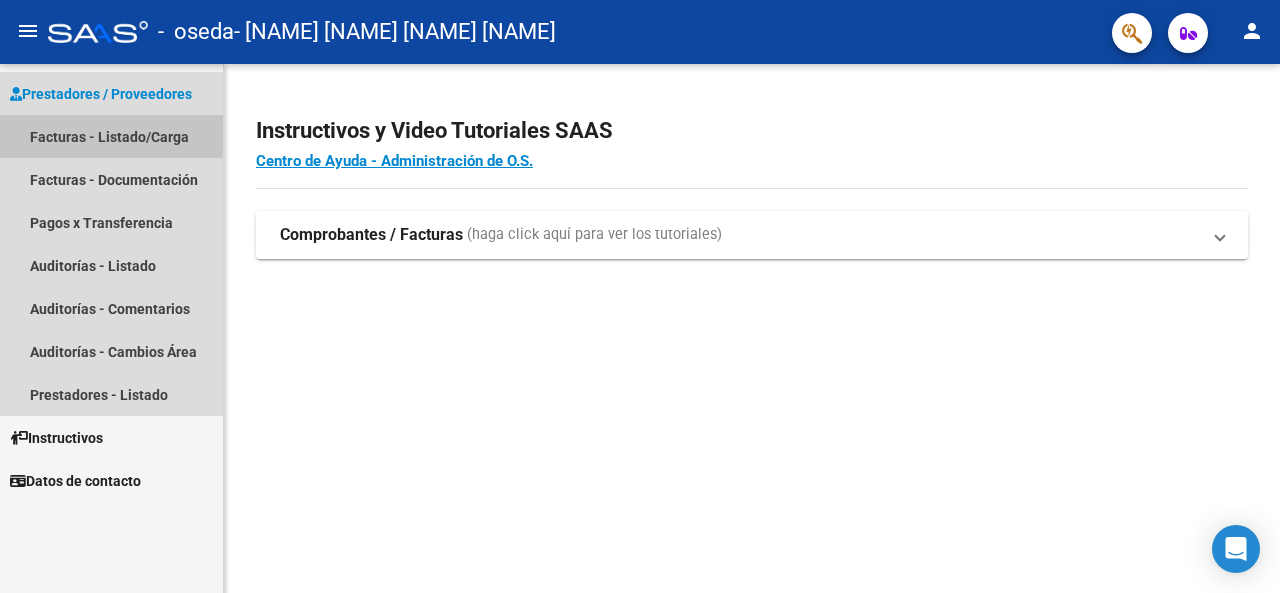 click on "Facturas - Listado/Carga" at bounding box center (111, 136) 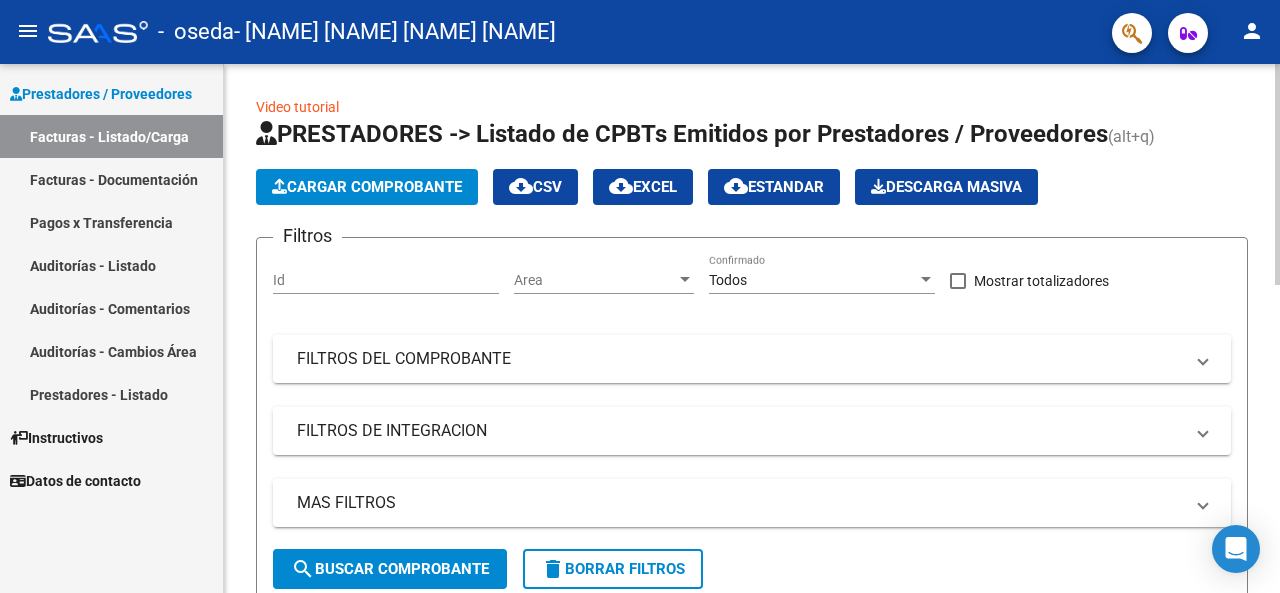 click on "Cargar Comprobante" 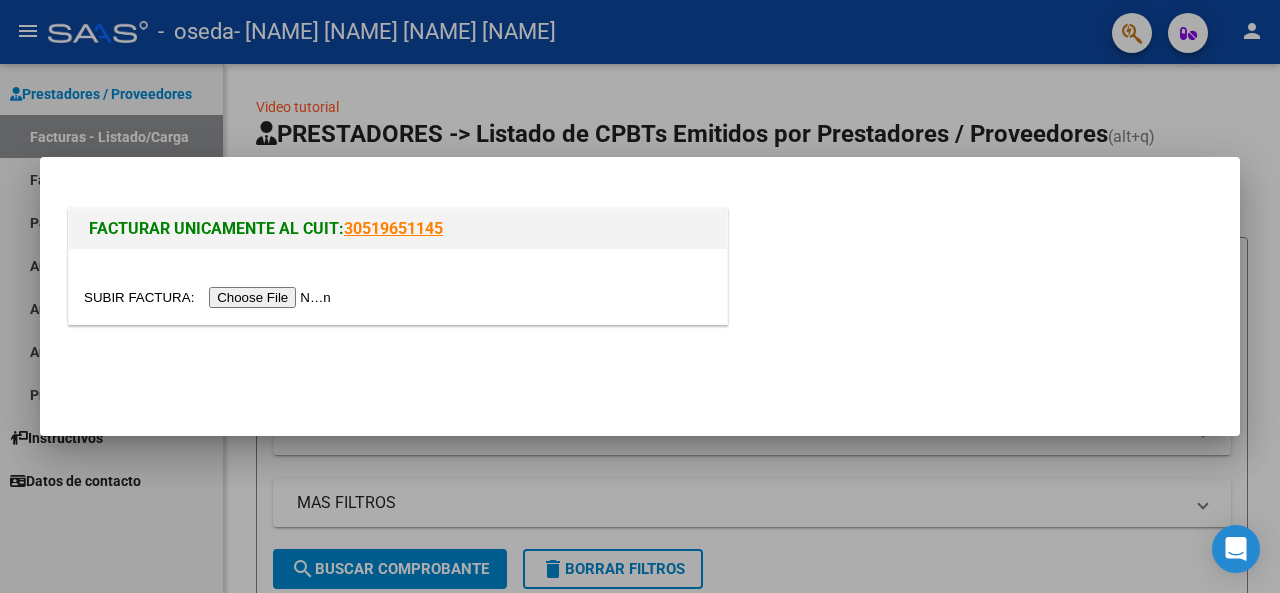 click at bounding box center [210, 297] 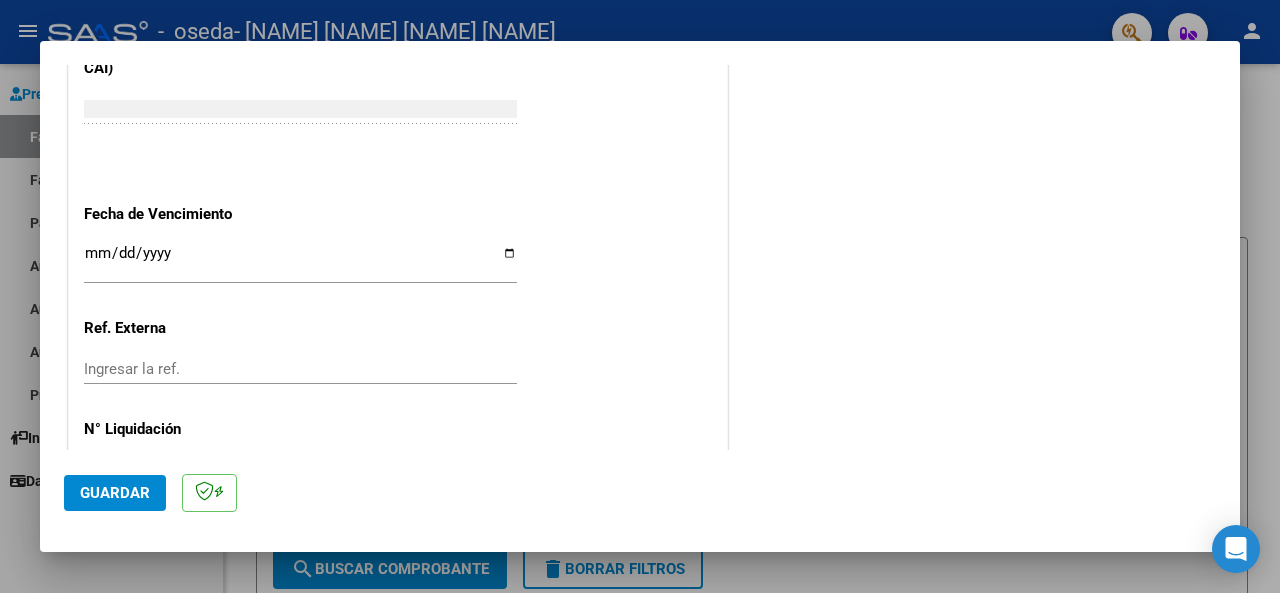 scroll, scrollTop: 1331, scrollLeft: 0, axis: vertical 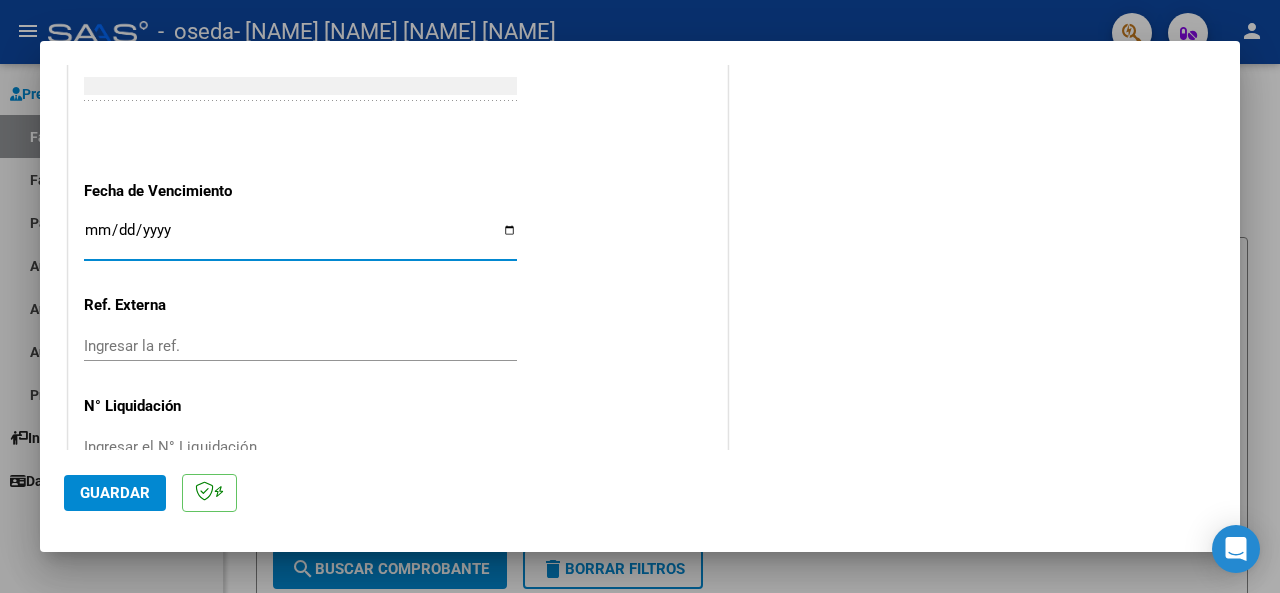 click on "Ingresar la fecha" at bounding box center [300, 238] 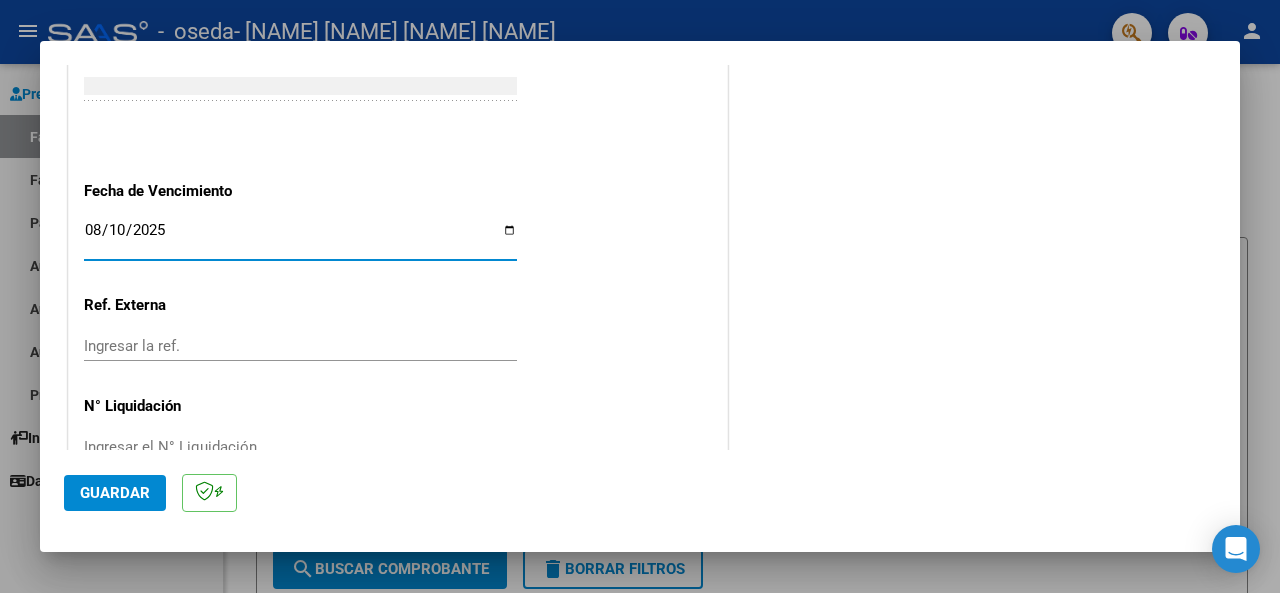 type on "2025-08-10" 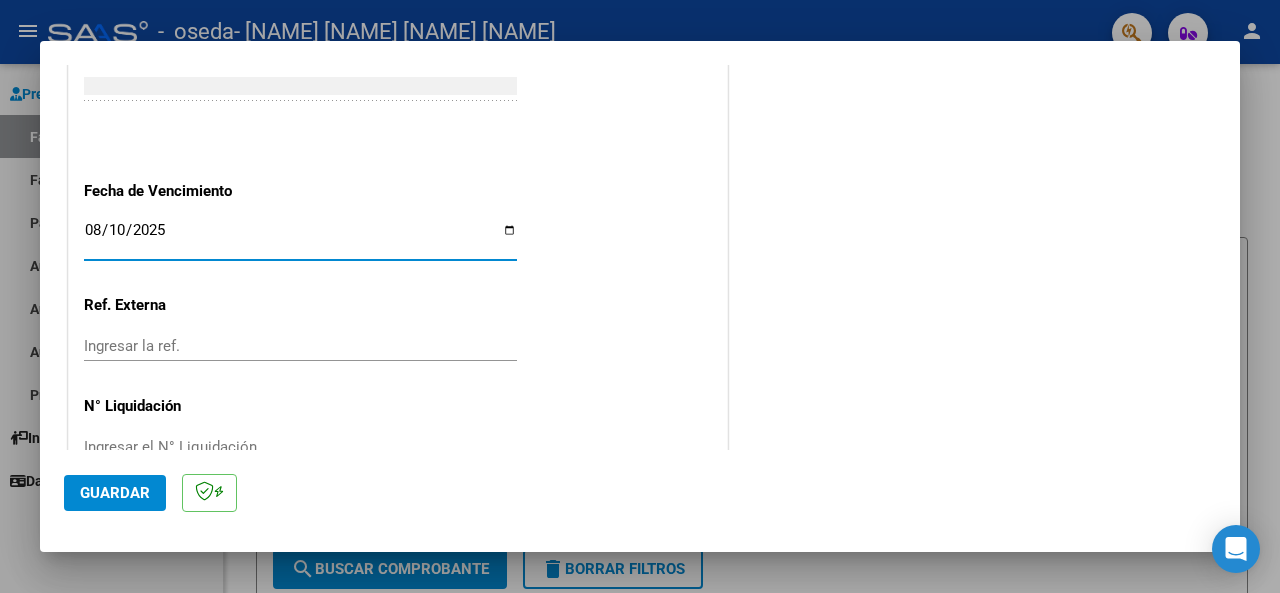 scroll, scrollTop: 1376, scrollLeft: 0, axis: vertical 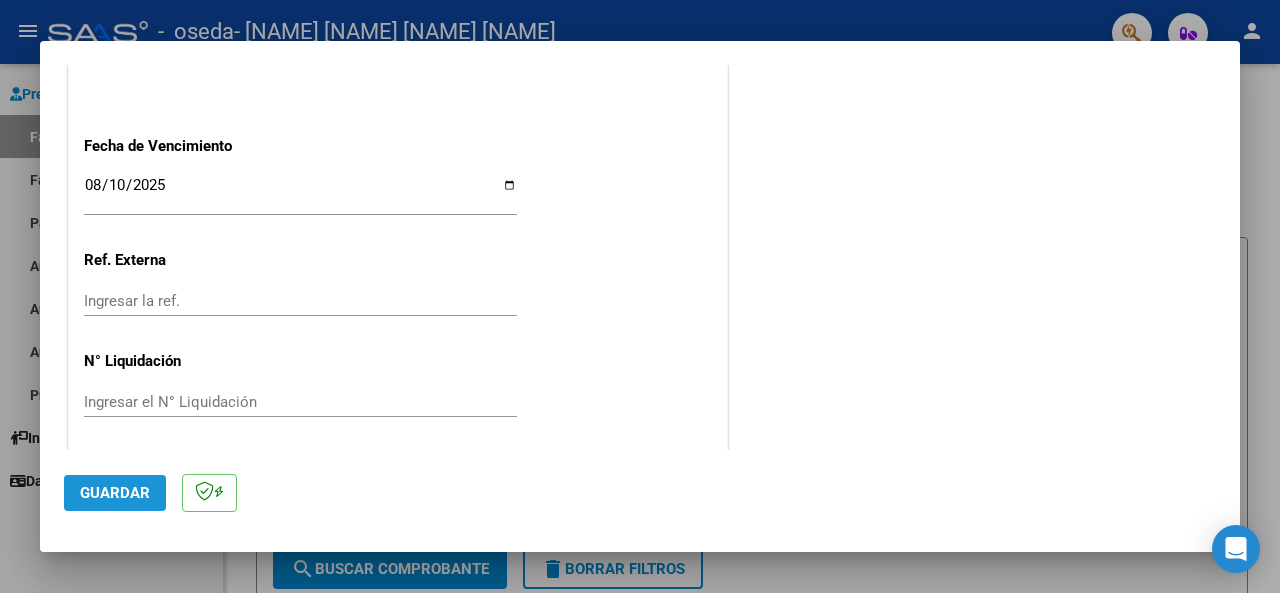 click on "Guardar" 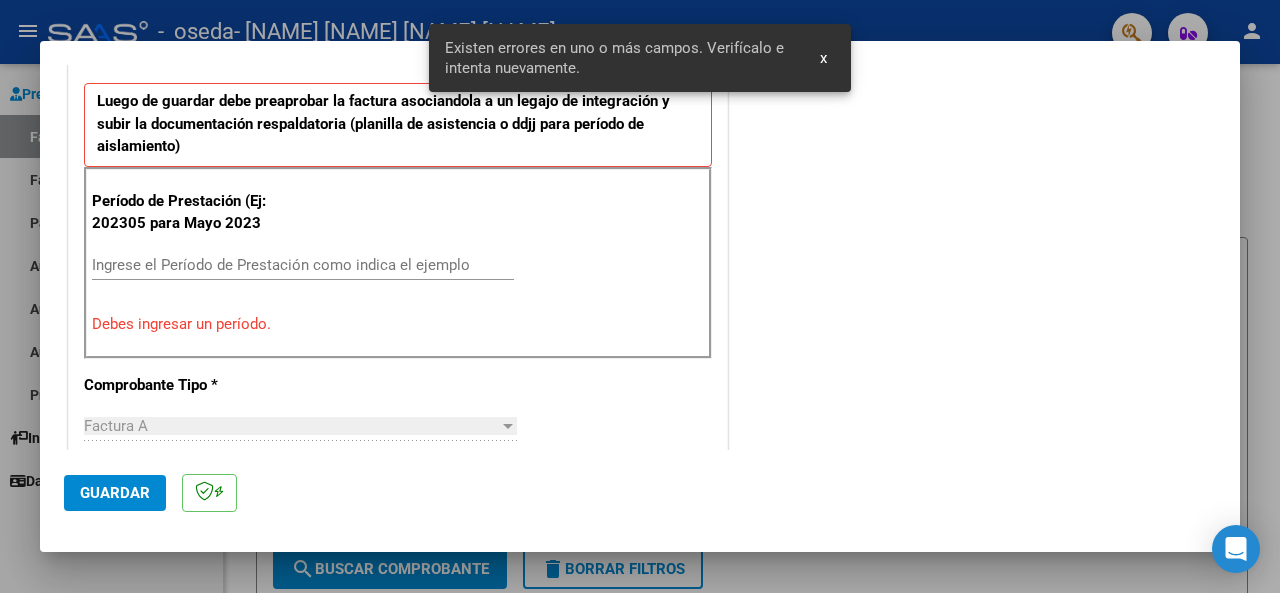 scroll, scrollTop: 485, scrollLeft: 0, axis: vertical 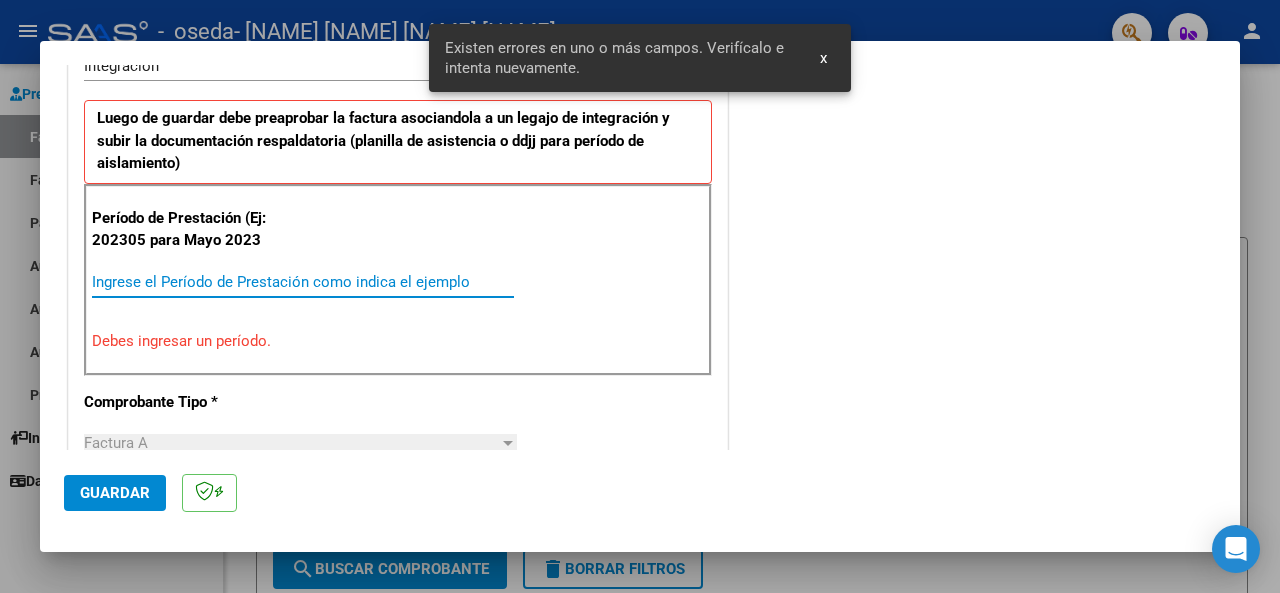 click on "Ingrese el Período de Prestación como indica el ejemplo" at bounding box center [303, 282] 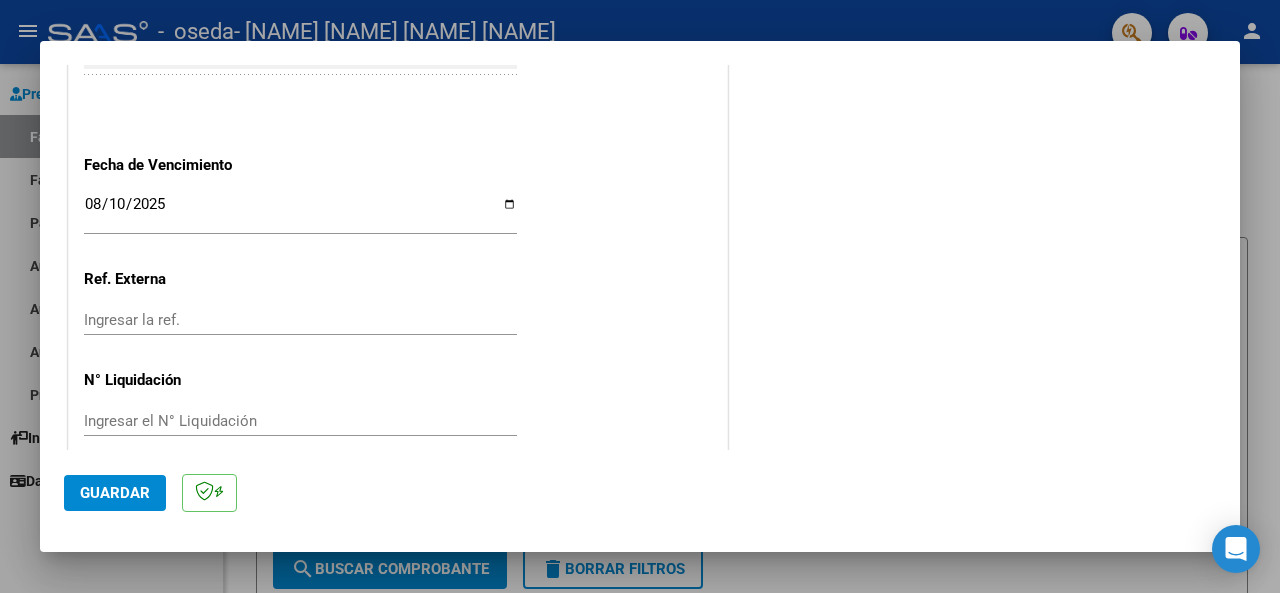 scroll, scrollTop: 1376, scrollLeft: 0, axis: vertical 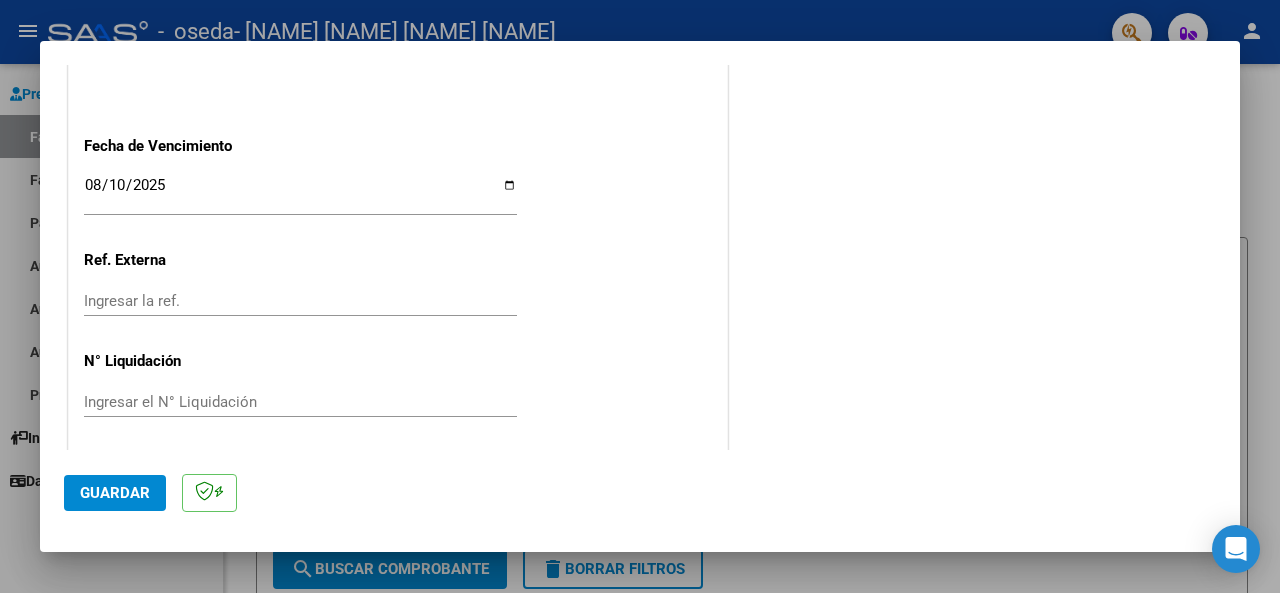 type on "202507" 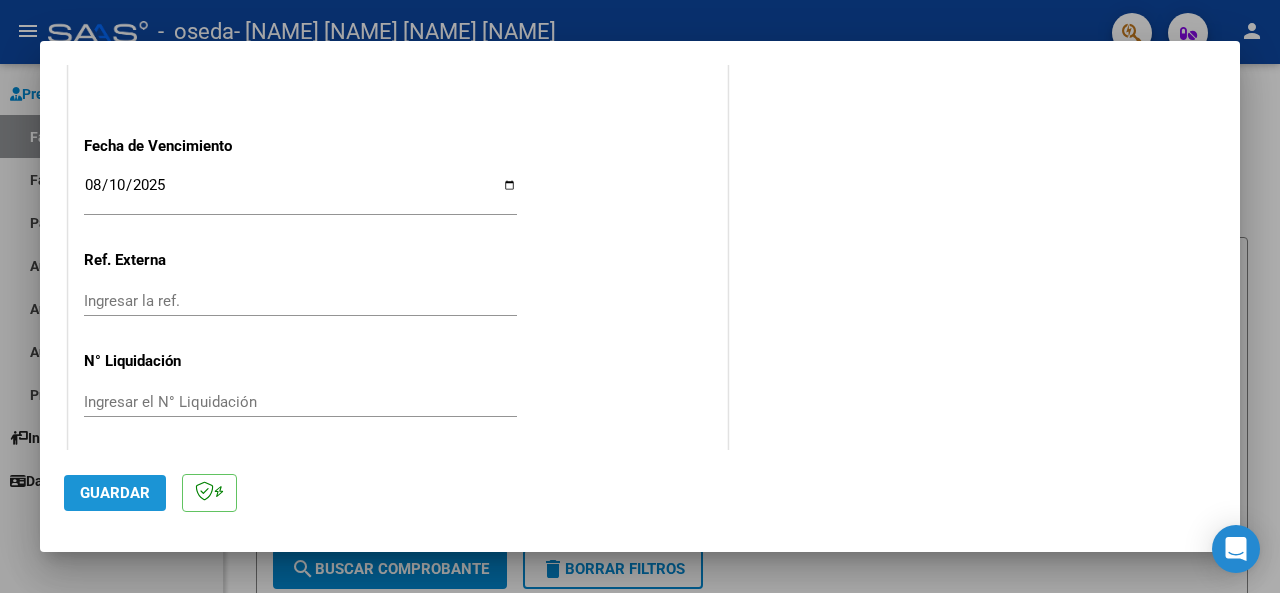 click on "Guardar" 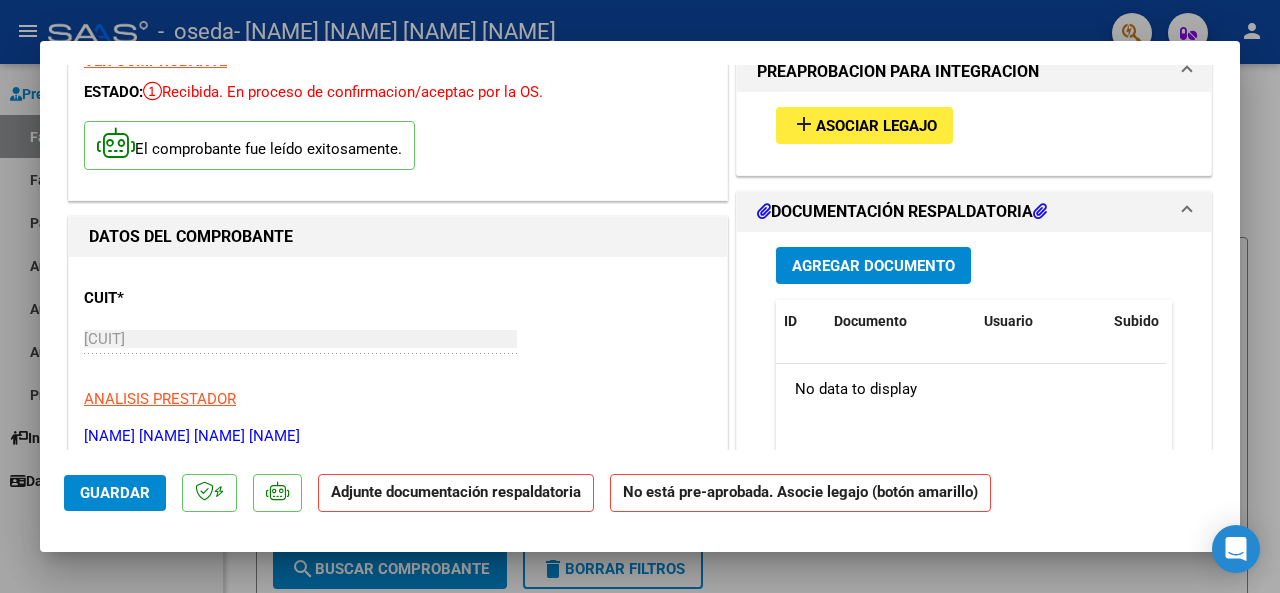 scroll, scrollTop: 96, scrollLeft: 0, axis: vertical 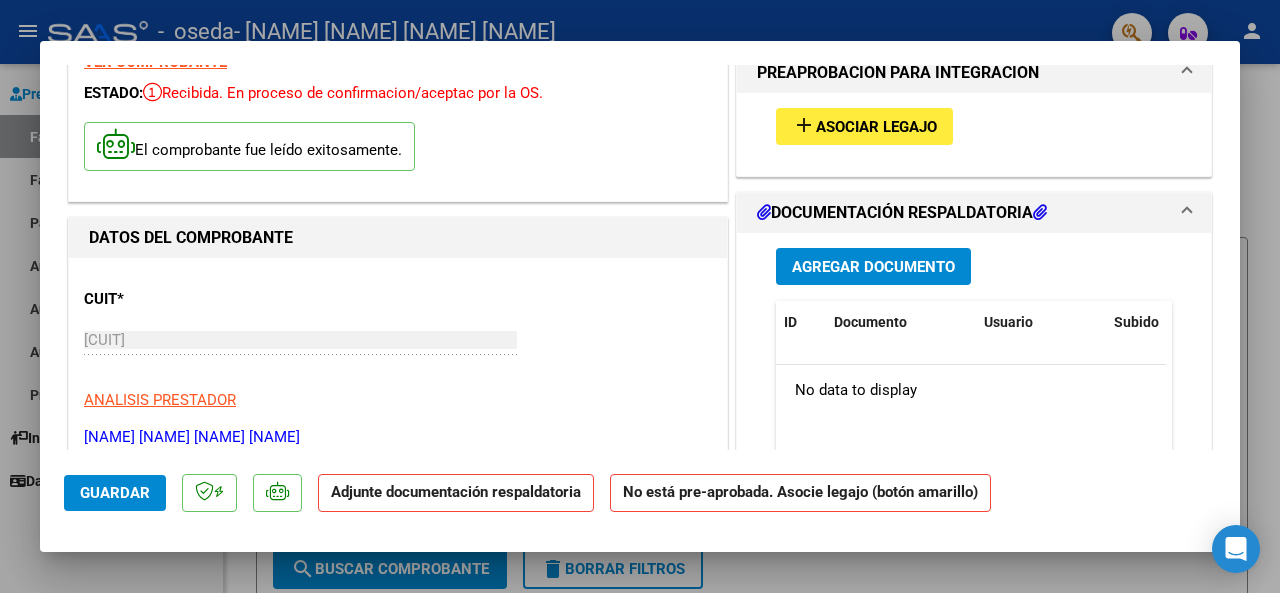 click on "Asociar Legajo" at bounding box center [876, 127] 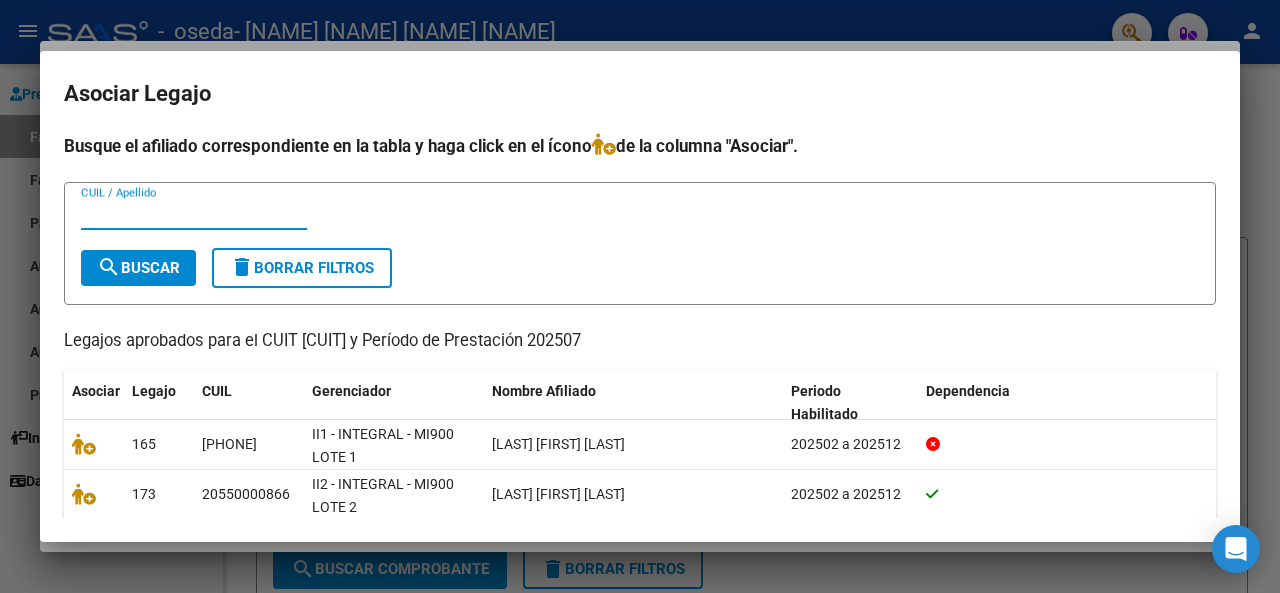 scroll, scrollTop: 73, scrollLeft: 0, axis: vertical 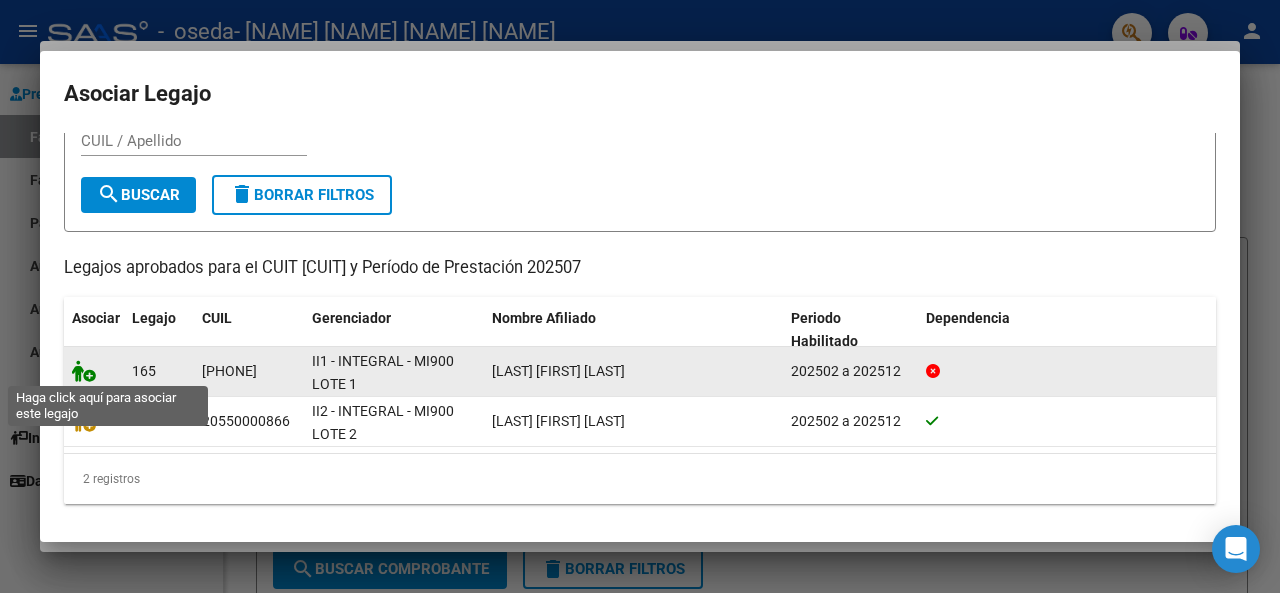 click 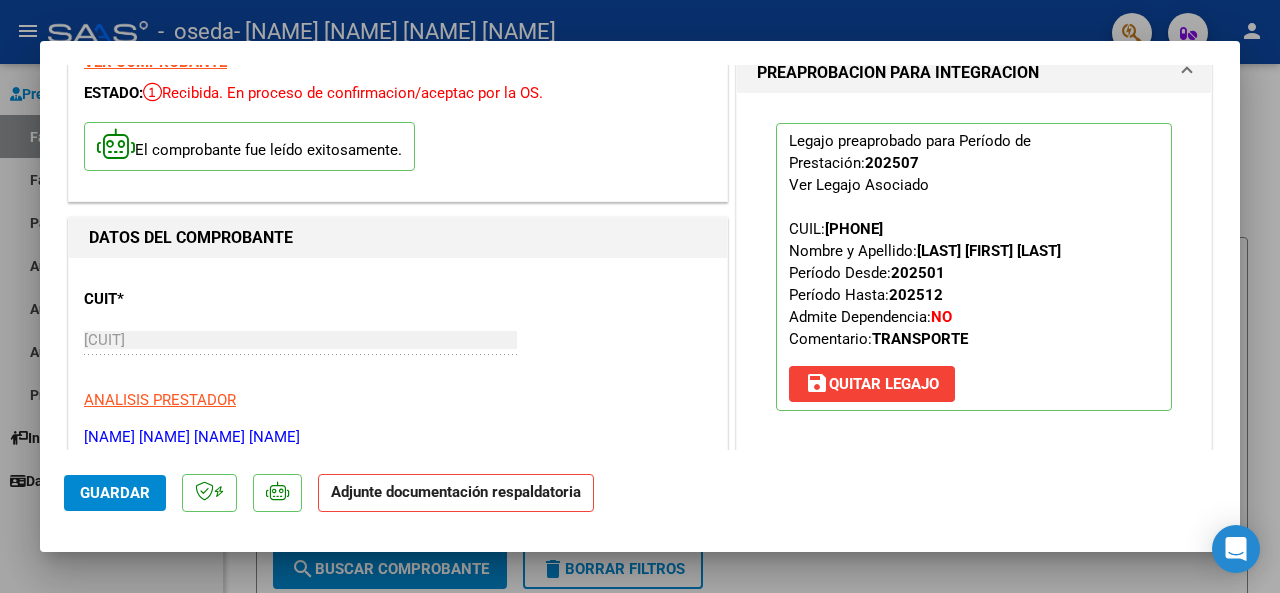 click on "Legajo preaprobado para Período de Prestación:  [YEAR][MONTH] Ver Legajo Asociado  CUIL:  [PHONE]  Nombre y Apellido:  [LAST] [FIRST] [LAST]  Período Desde:  [YEAR][MONTH]  Período Hasta:  [YEAR][MONTH]  Admite Dependencia:   NO  Comentario:  TRANSPORTE save  Quitar Legajo" at bounding box center (974, 267) 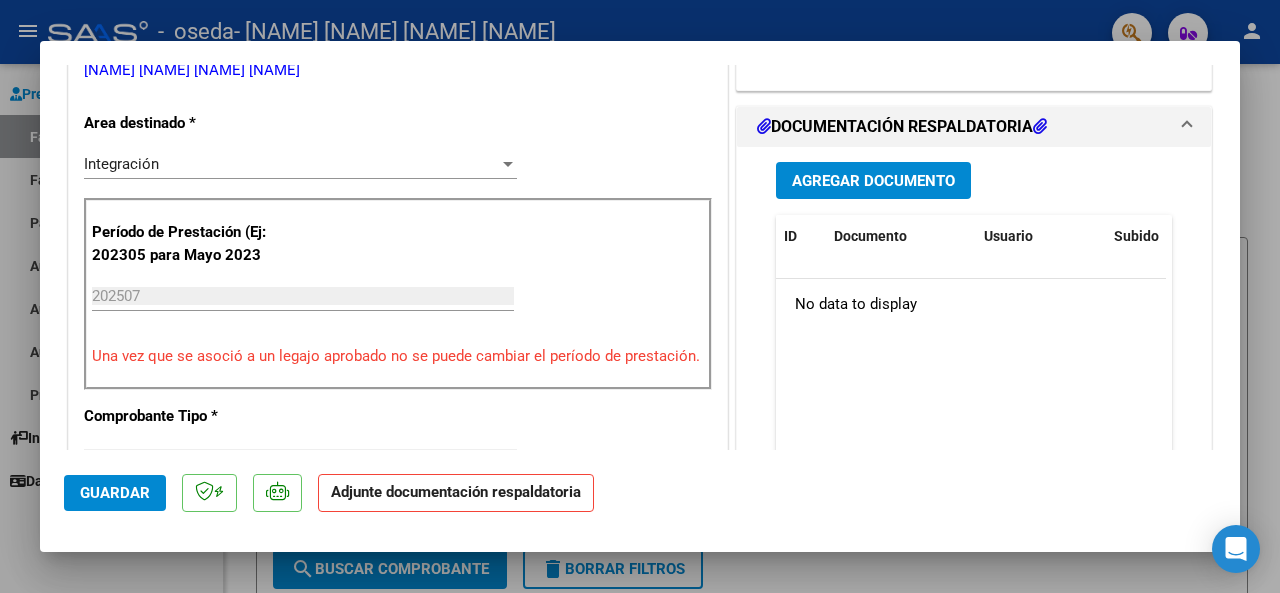 scroll, scrollTop: 464, scrollLeft: 0, axis: vertical 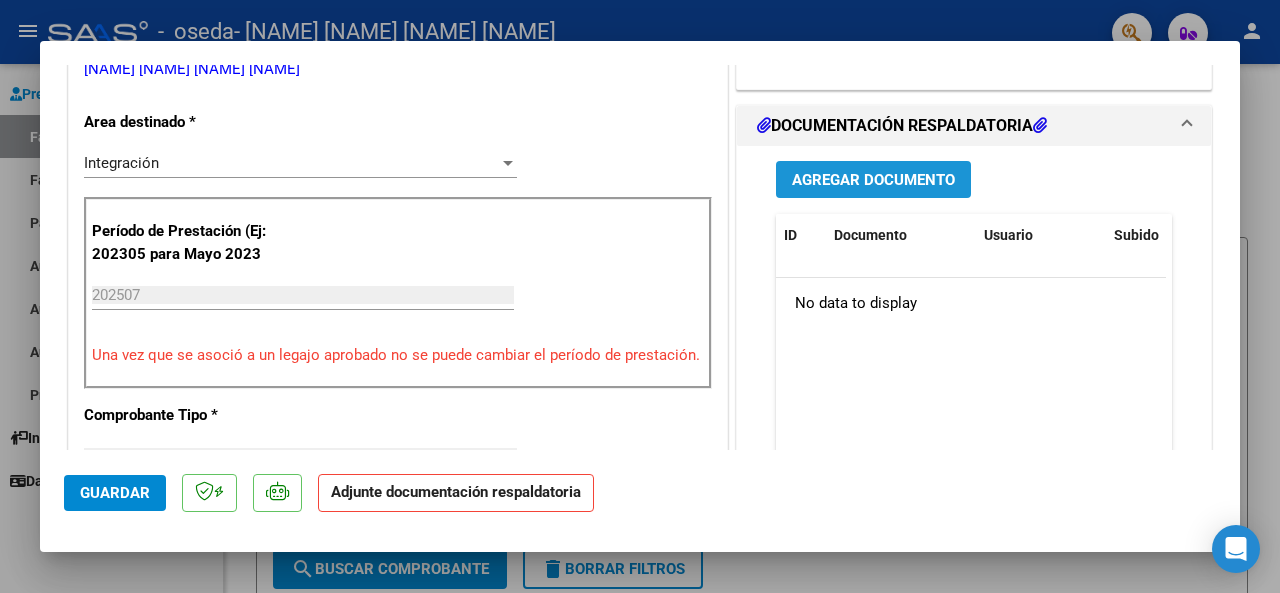 click on "Agregar Documento" at bounding box center (873, 180) 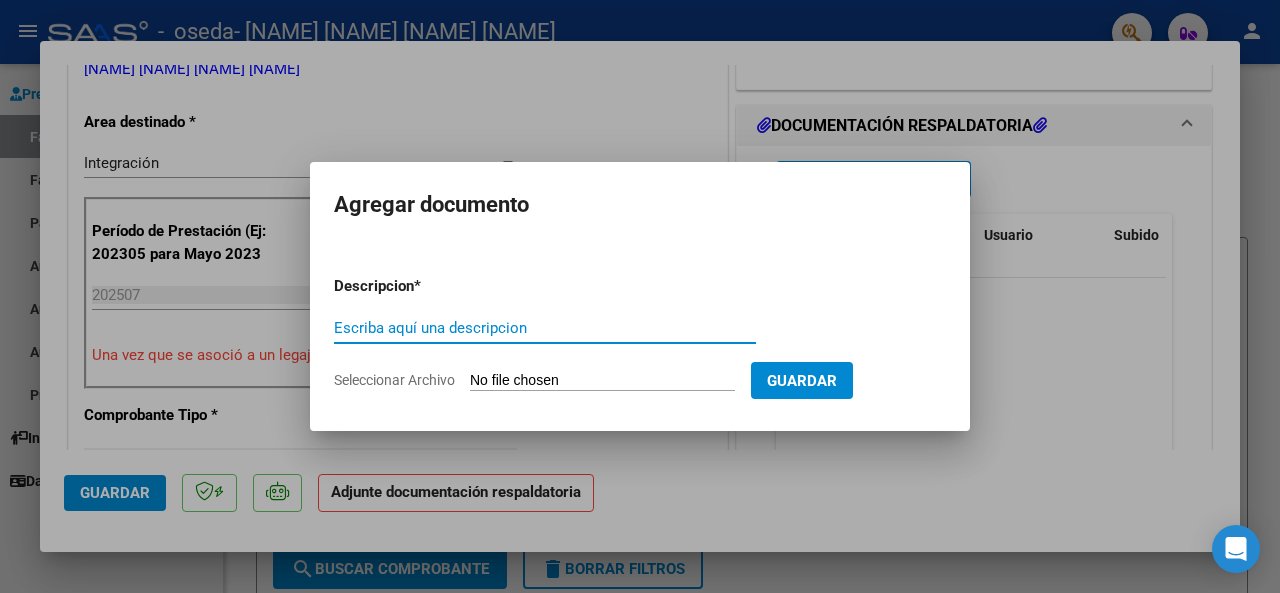 click on "Escriba aquí una descripcion" at bounding box center (545, 328) 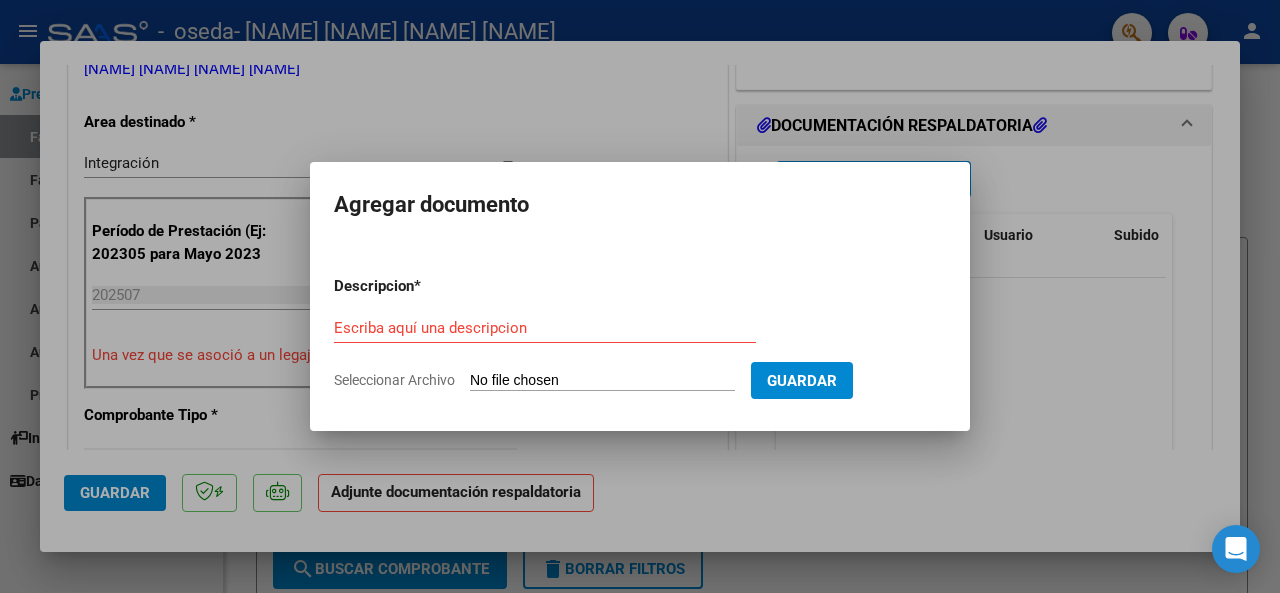 click at bounding box center (640, 296) 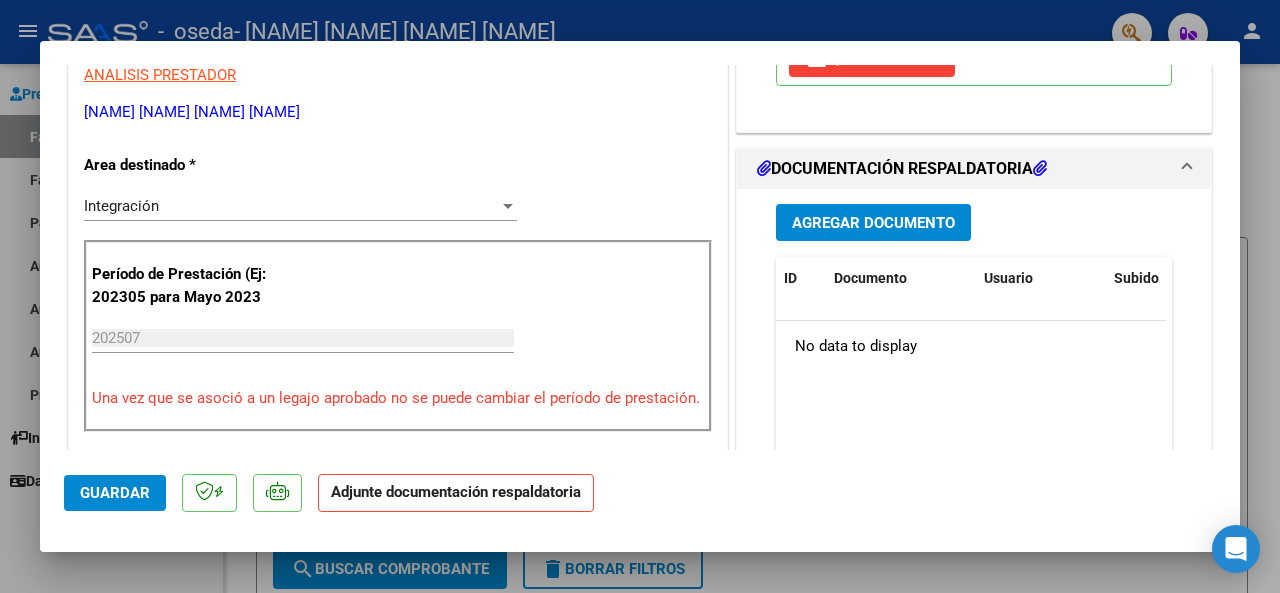 scroll, scrollTop: 422, scrollLeft: 0, axis: vertical 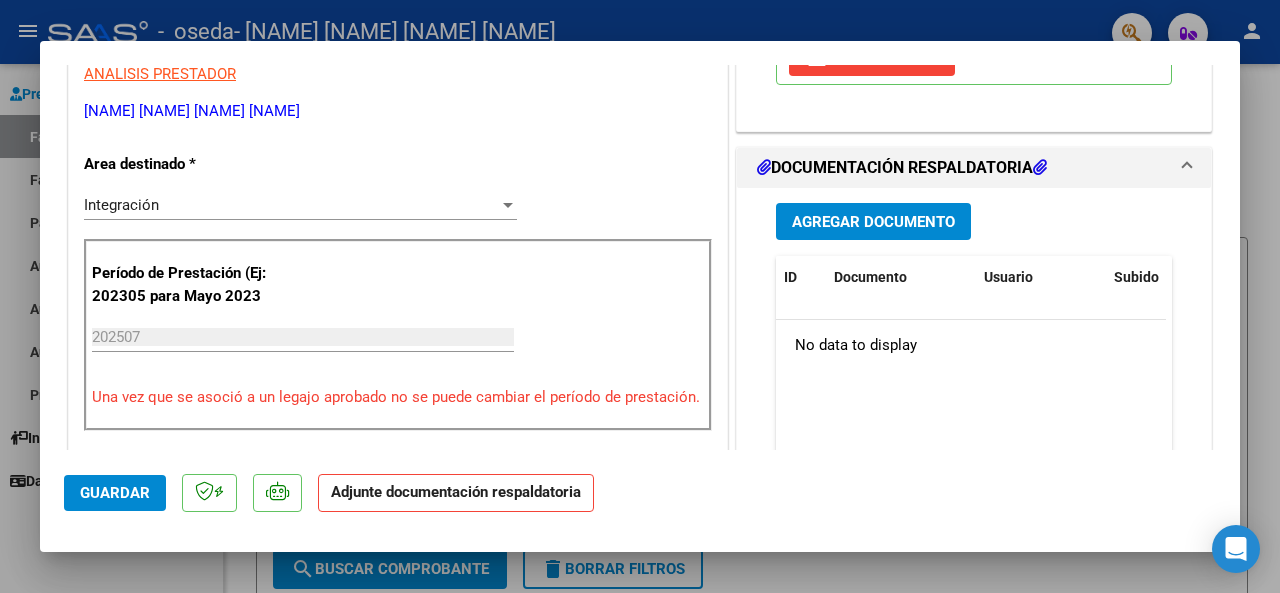 click on "DOCUMENTACIÓN RESPALDATORIA" at bounding box center (902, 168) 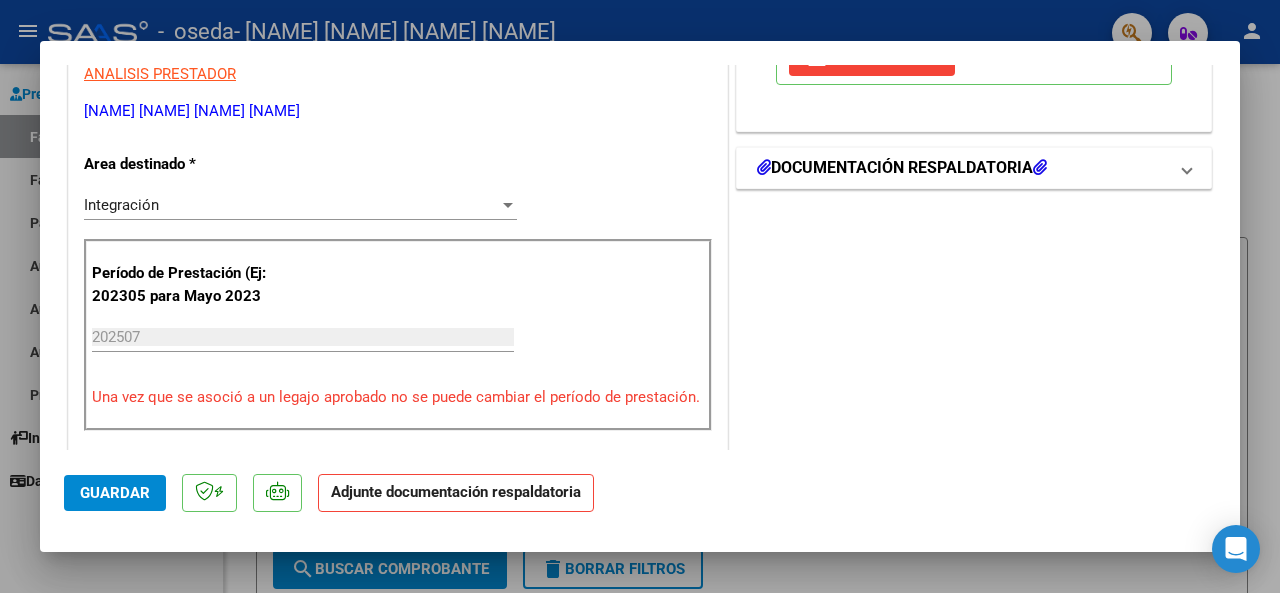 click on "DOCUMENTACIÓN RESPALDATORIA" at bounding box center [902, 168] 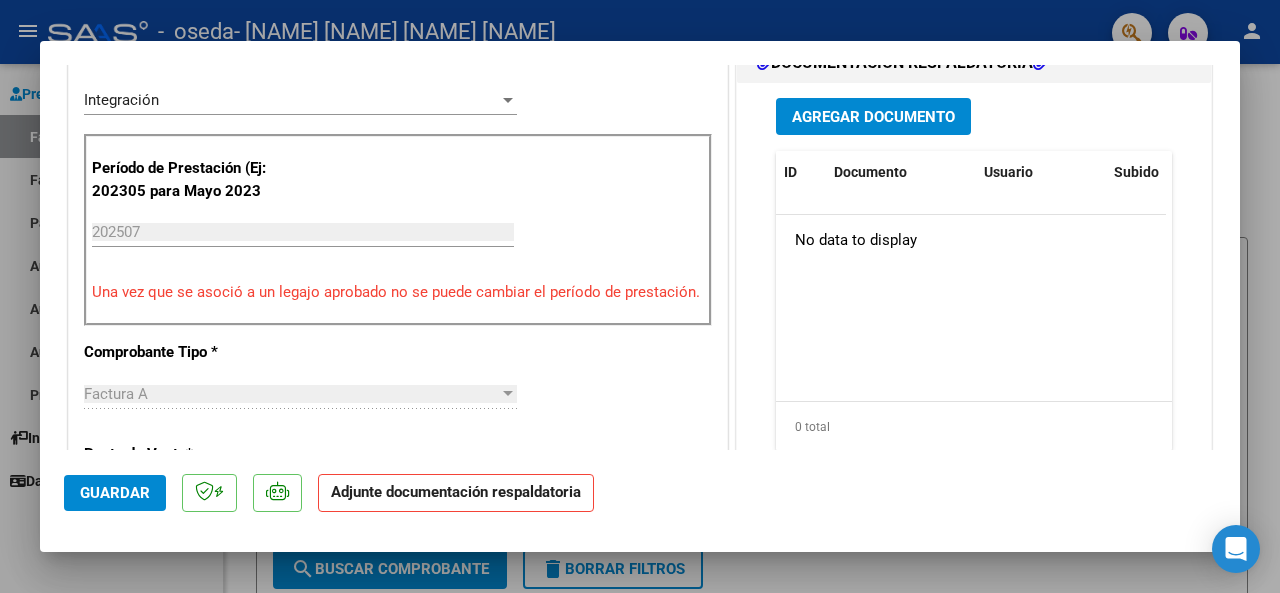 scroll, scrollTop: 528, scrollLeft: 0, axis: vertical 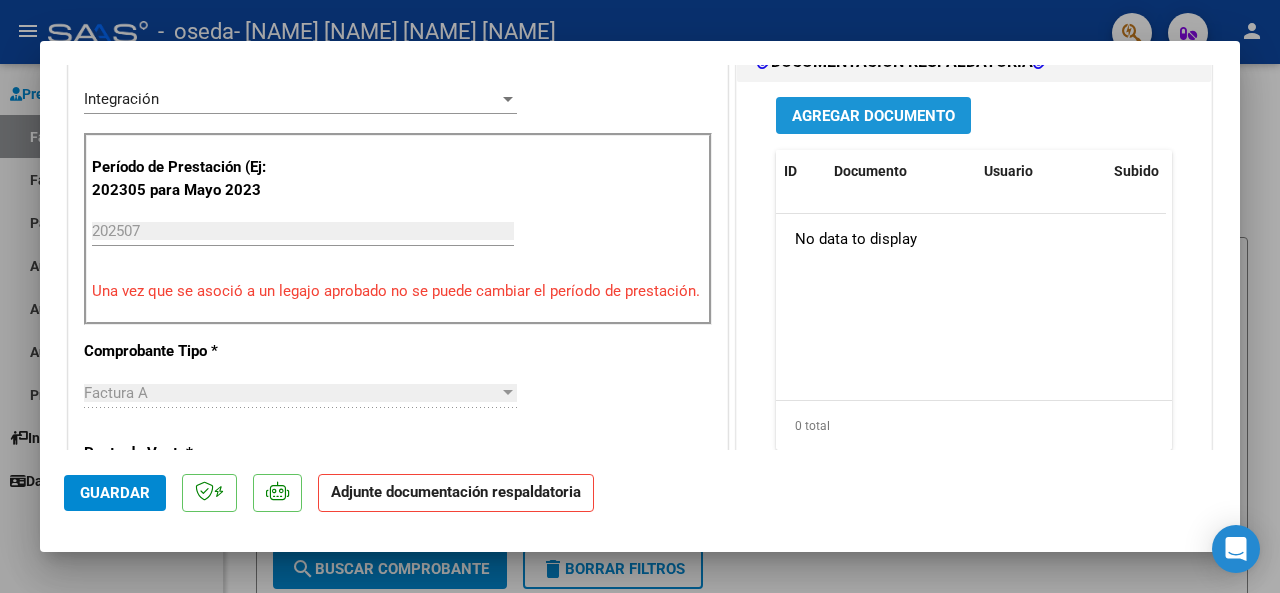 click on "Agregar Documento" at bounding box center (873, 116) 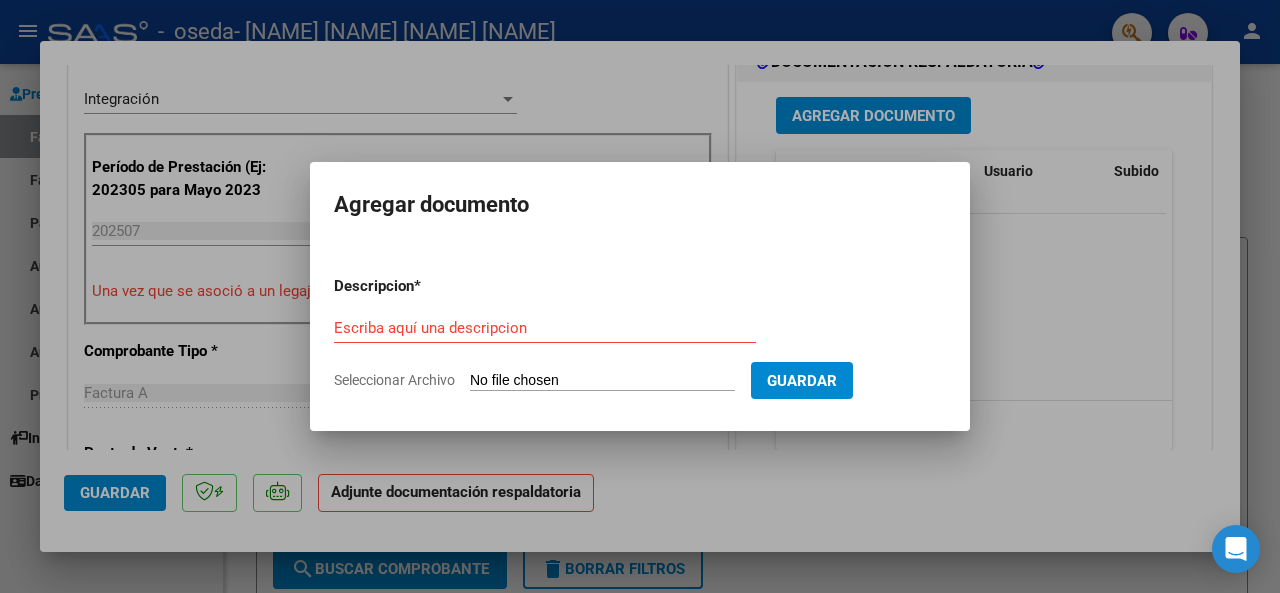 click on "Seleccionar Archivo" at bounding box center (602, 381) 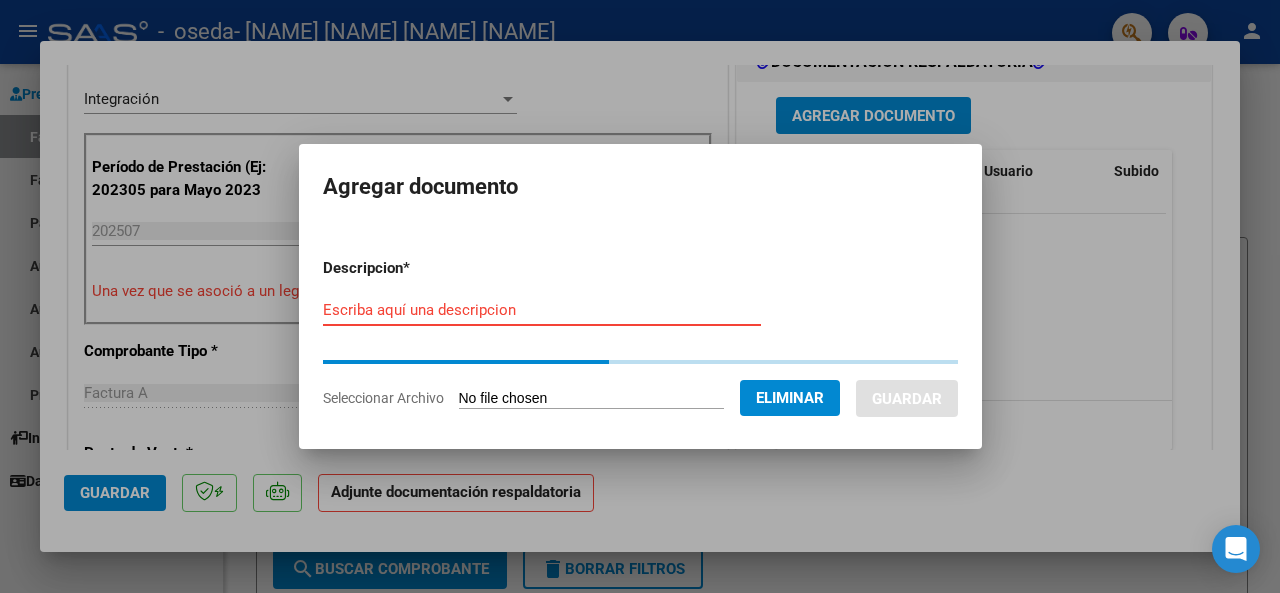 click on "Escriba aquí una descripcion" at bounding box center (542, 310) 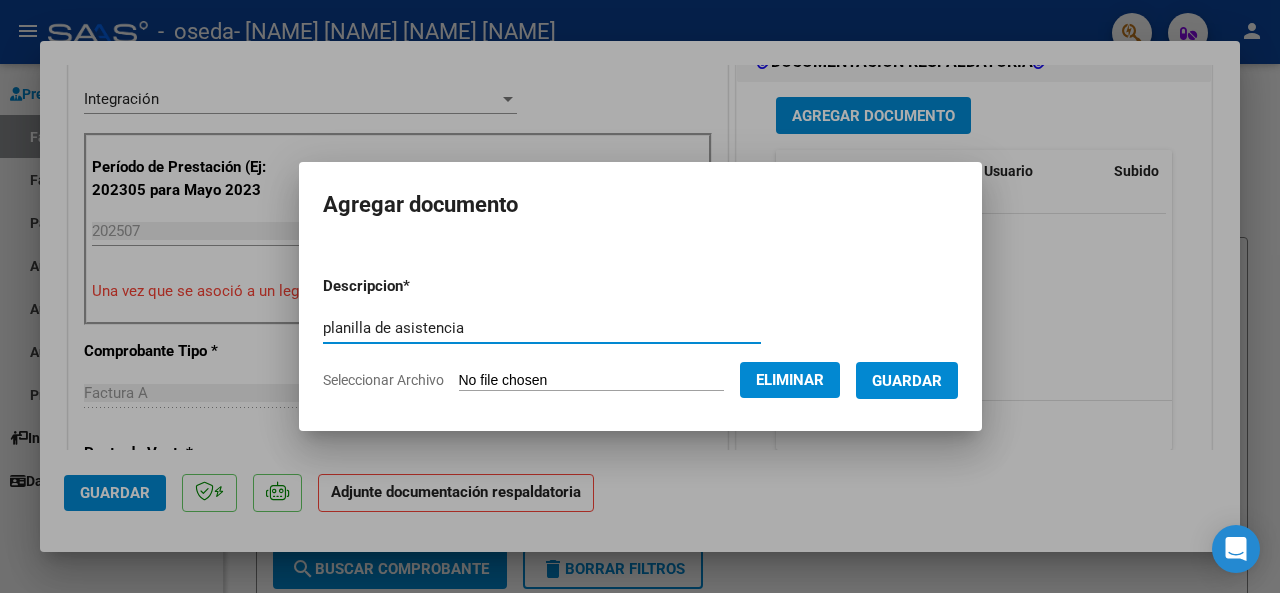type on "planilla de asistencia" 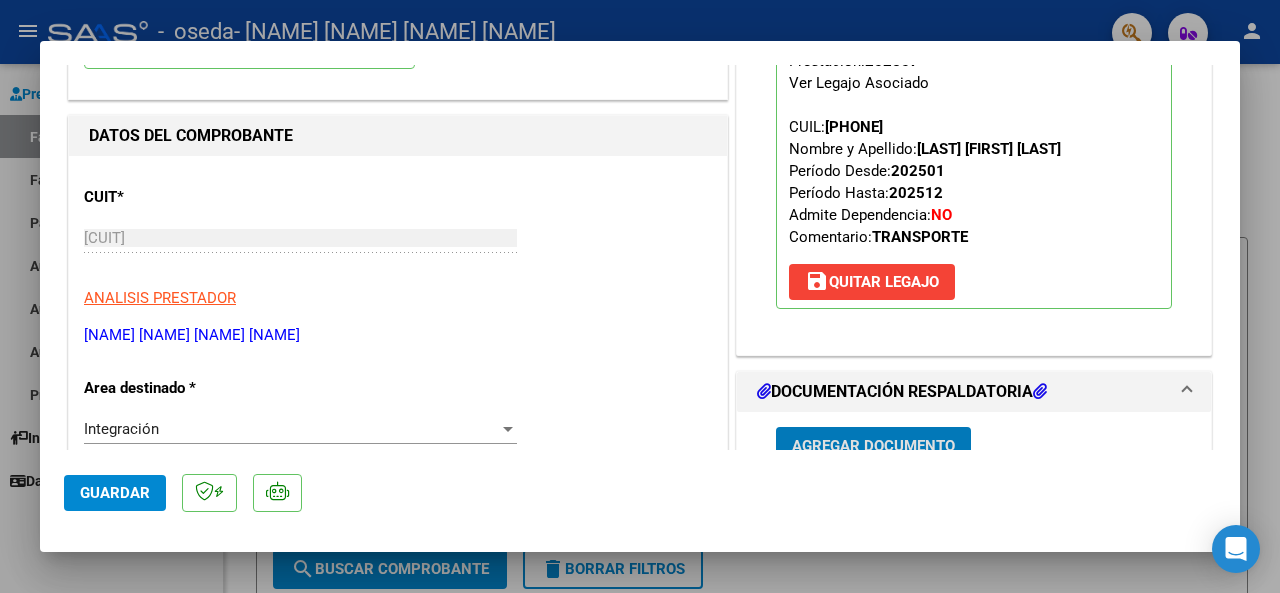 scroll, scrollTop: 247, scrollLeft: 0, axis: vertical 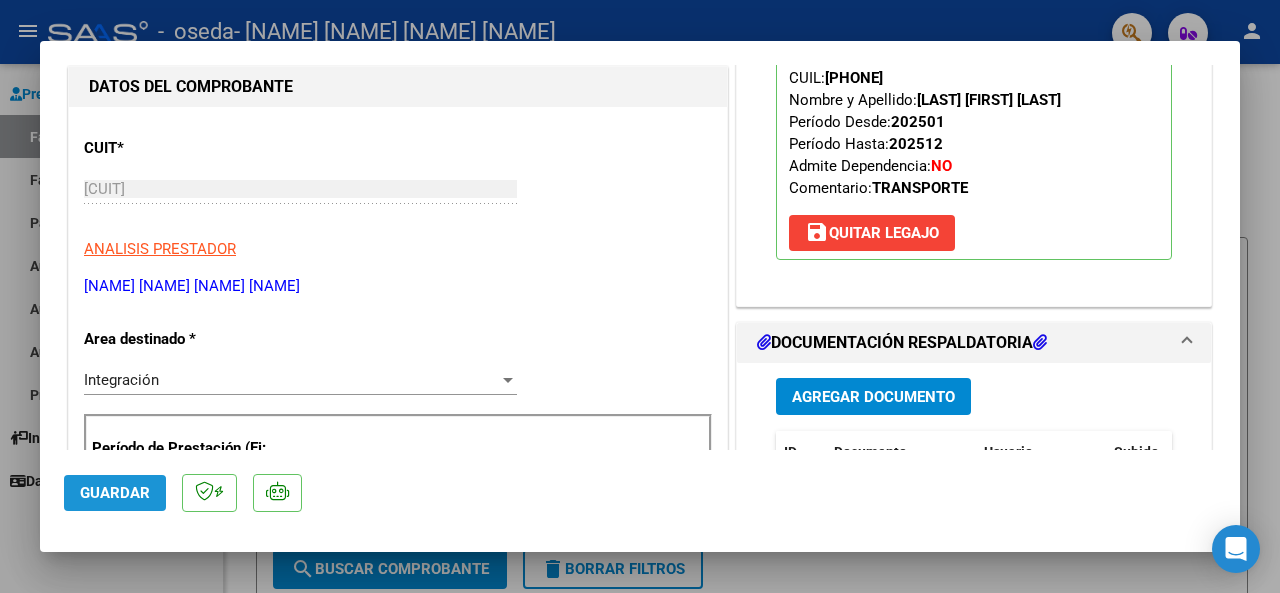 click on "Guardar" 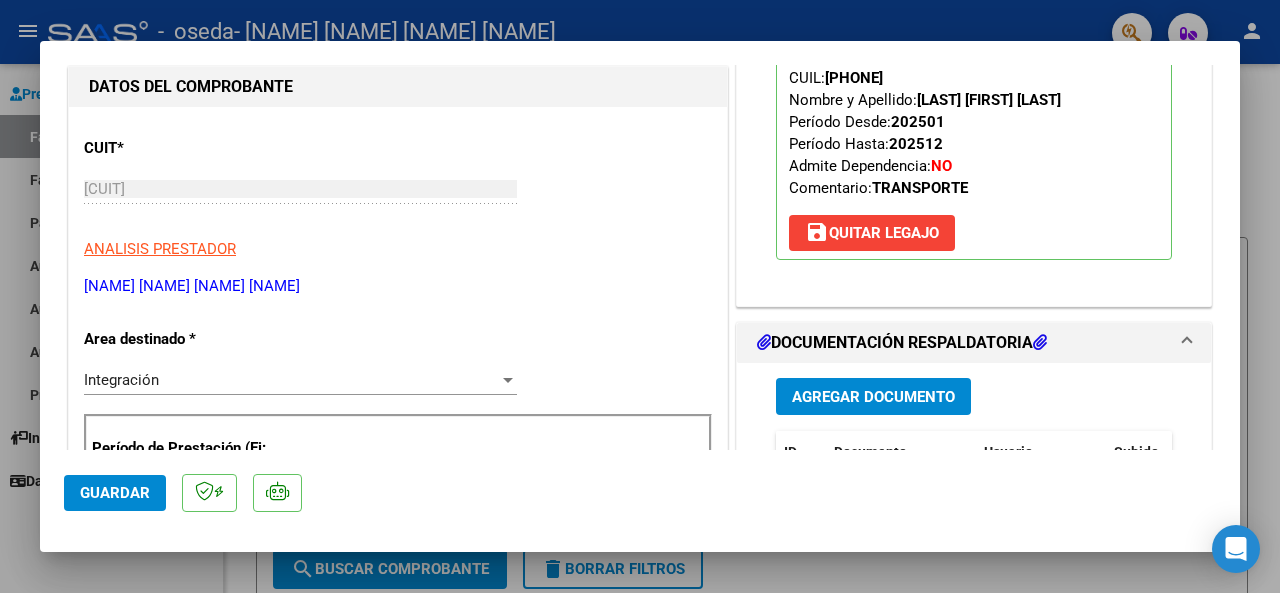 scroll, scrollTop: 0, scrollLeft: 0, axis: both 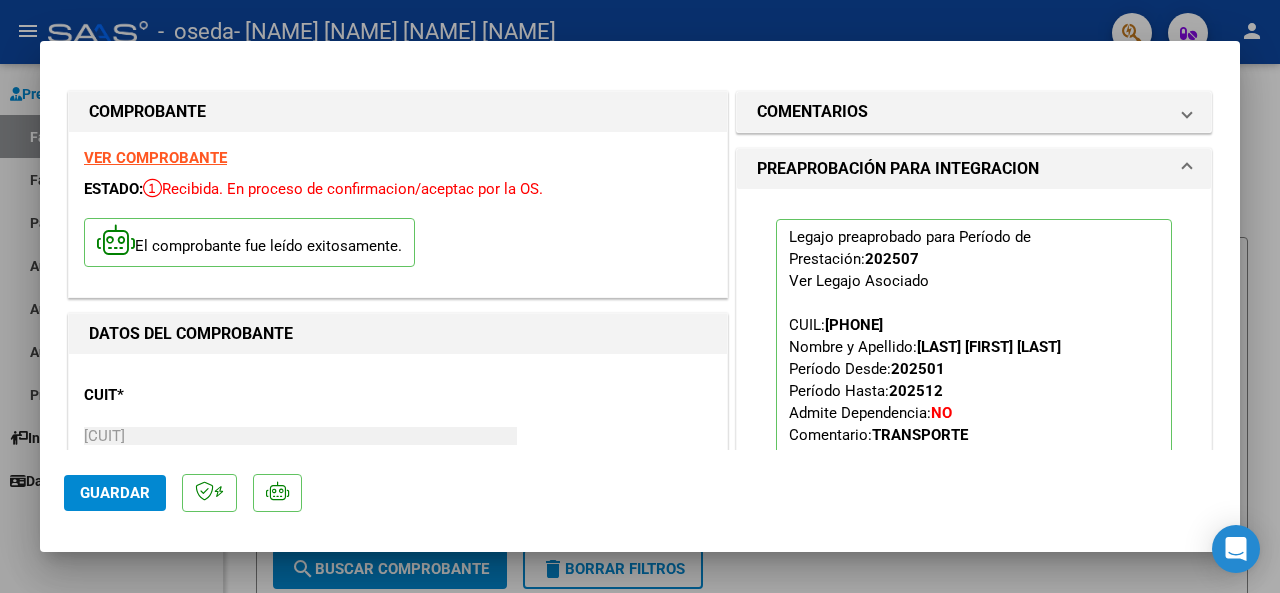 click at bounding box center [640, 296] 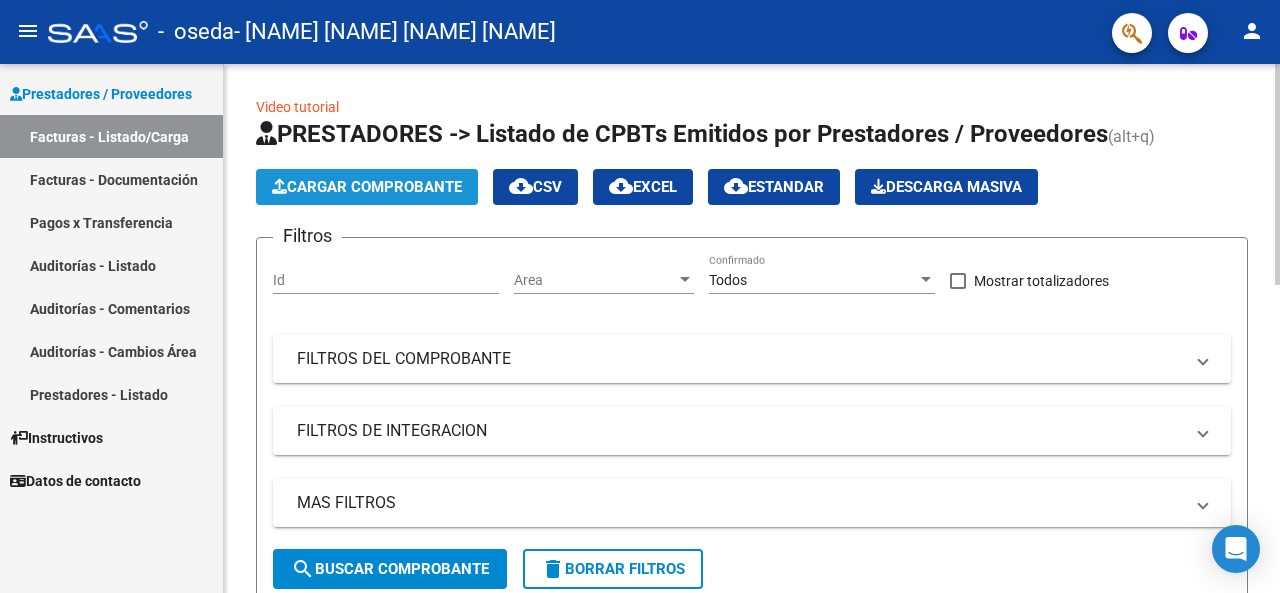 click on "Cargar Comprobante" 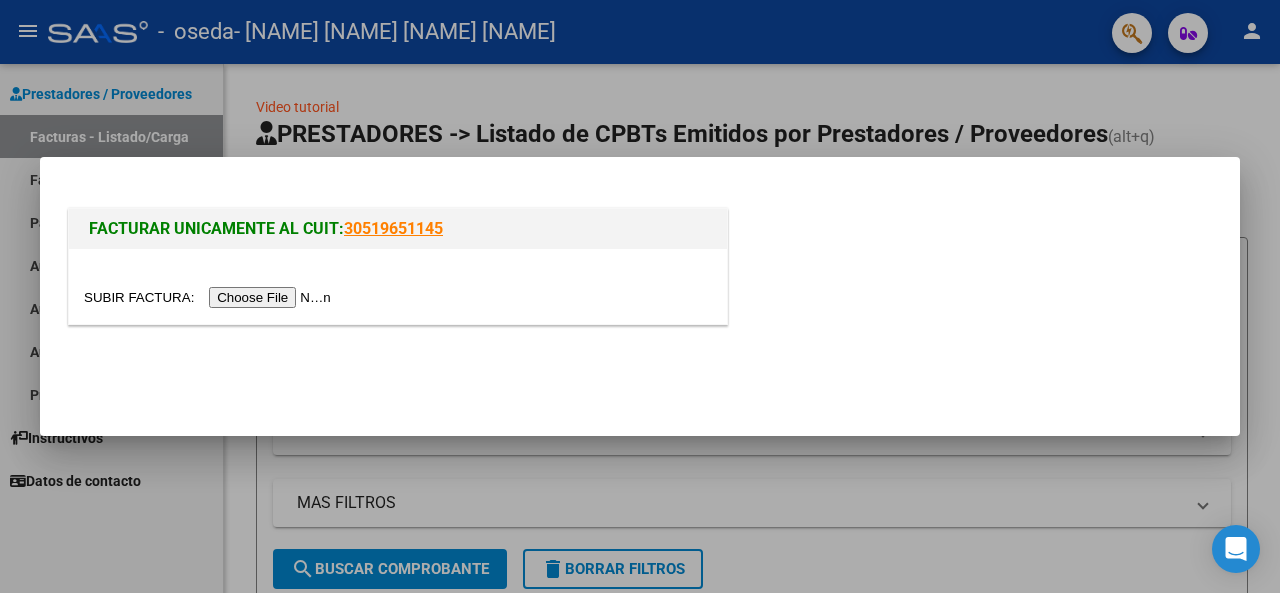 click at bounding box center (210, 297) 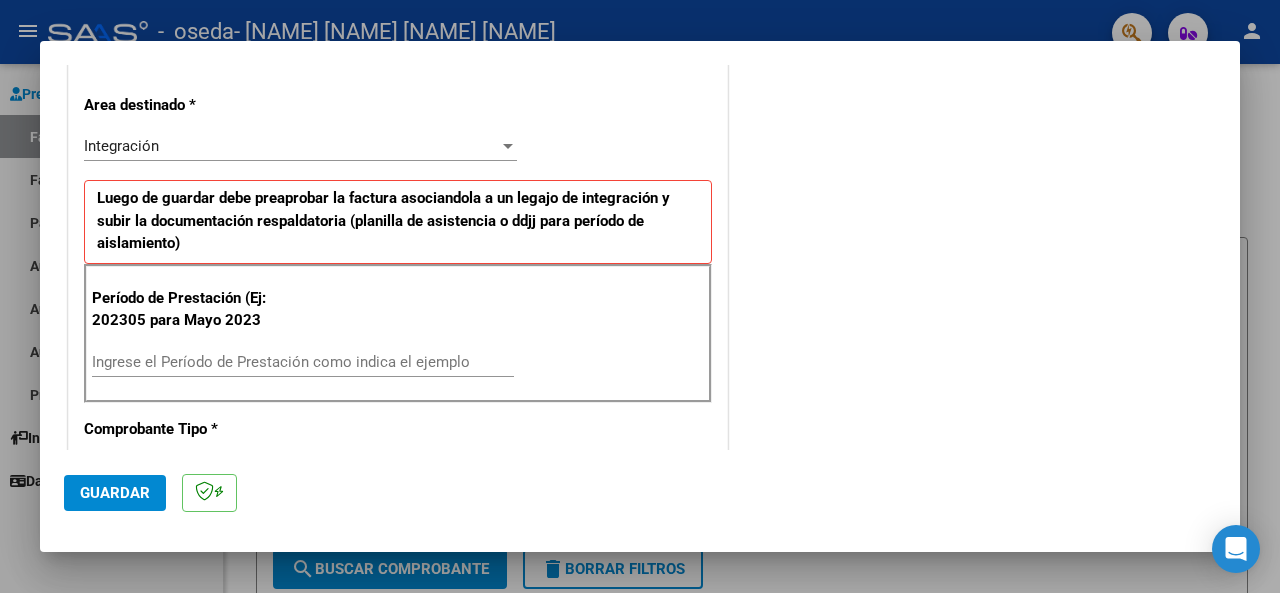 scroll, scrollTop: 434, scrollLeft: 0, axis: vertical 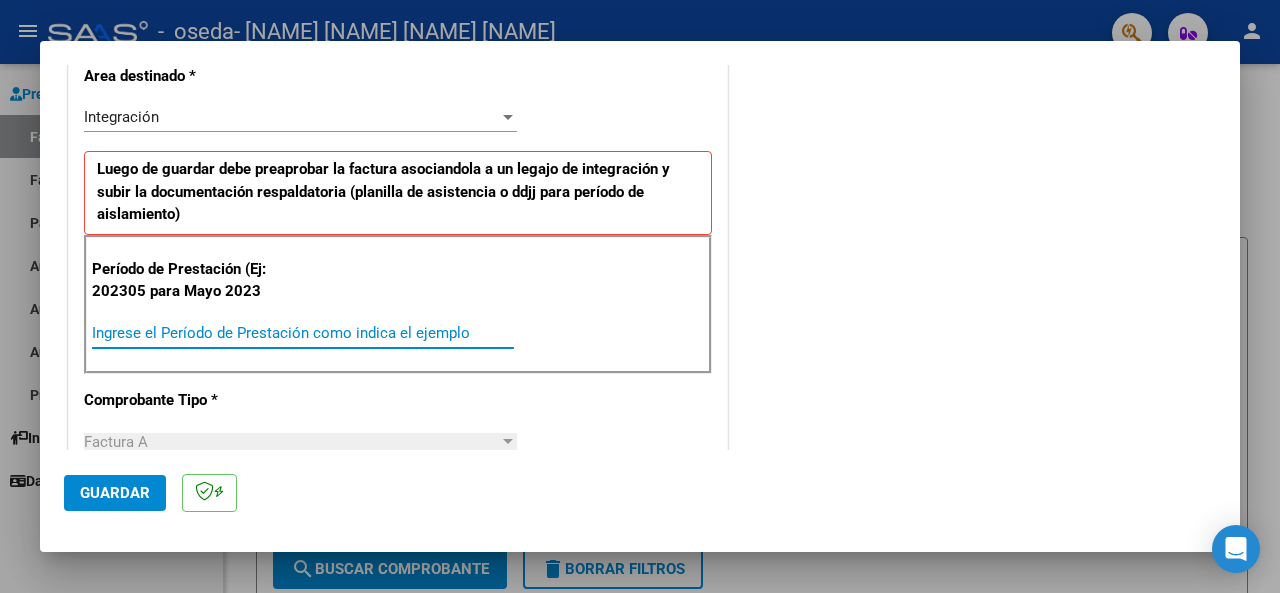 click on "Ingrese el Período de Prestación como indica el ejemplo" at bounding box center (303, 333) 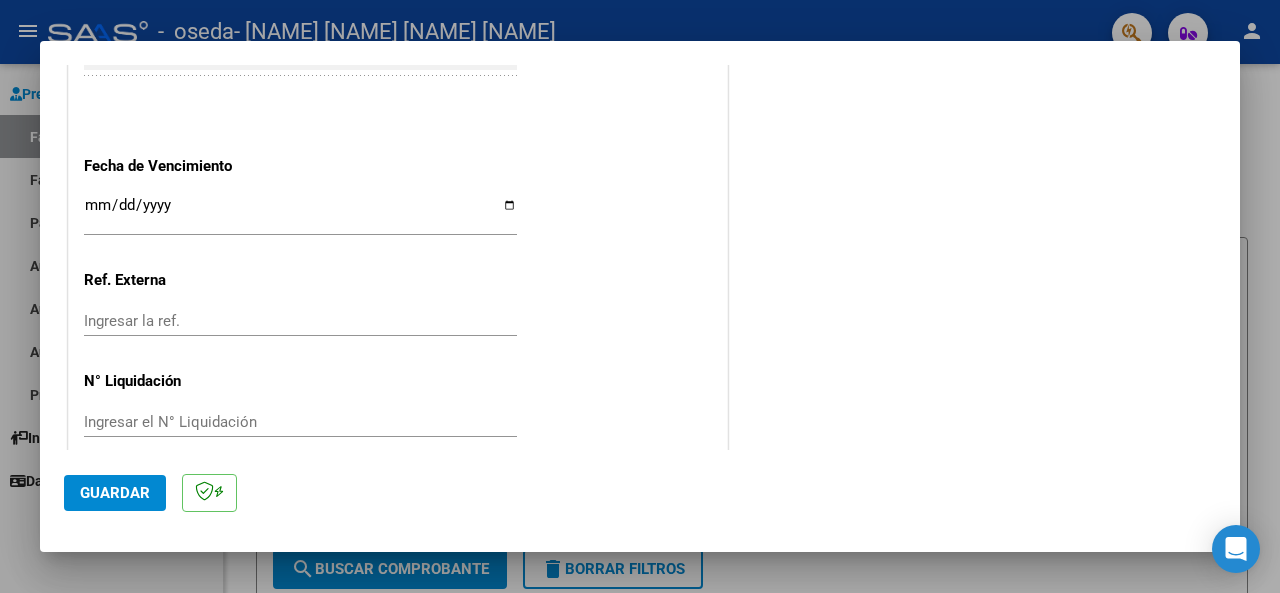 scroll, scrollTop: 1376, scrollLeft: 0, axis: vertical 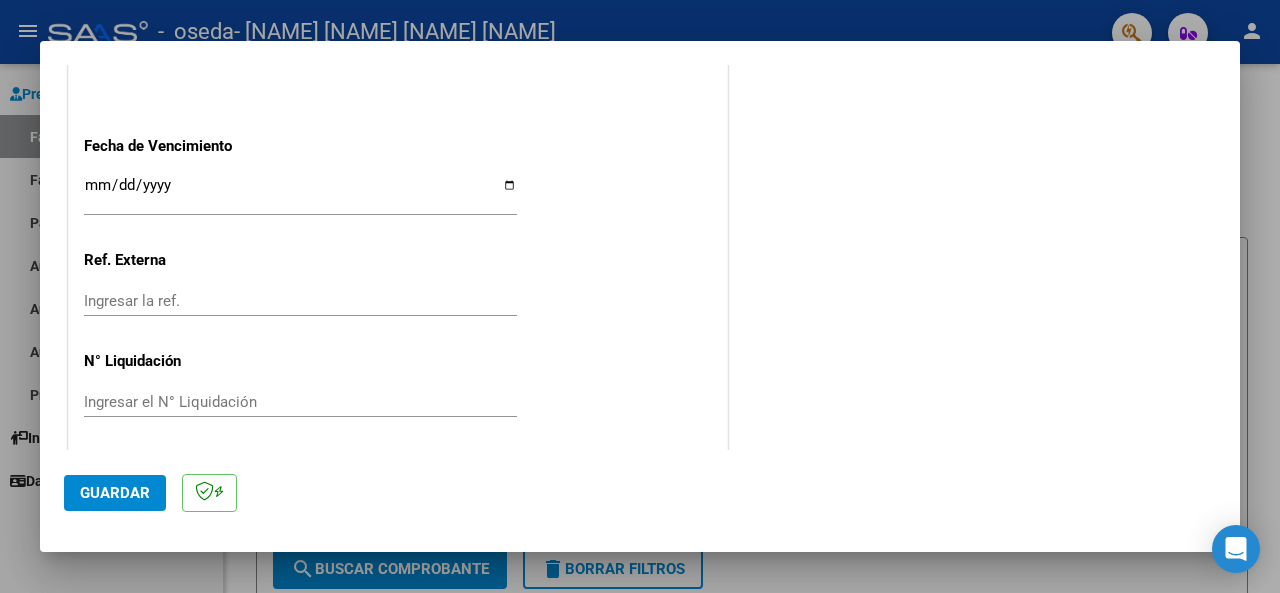 type on "202507" 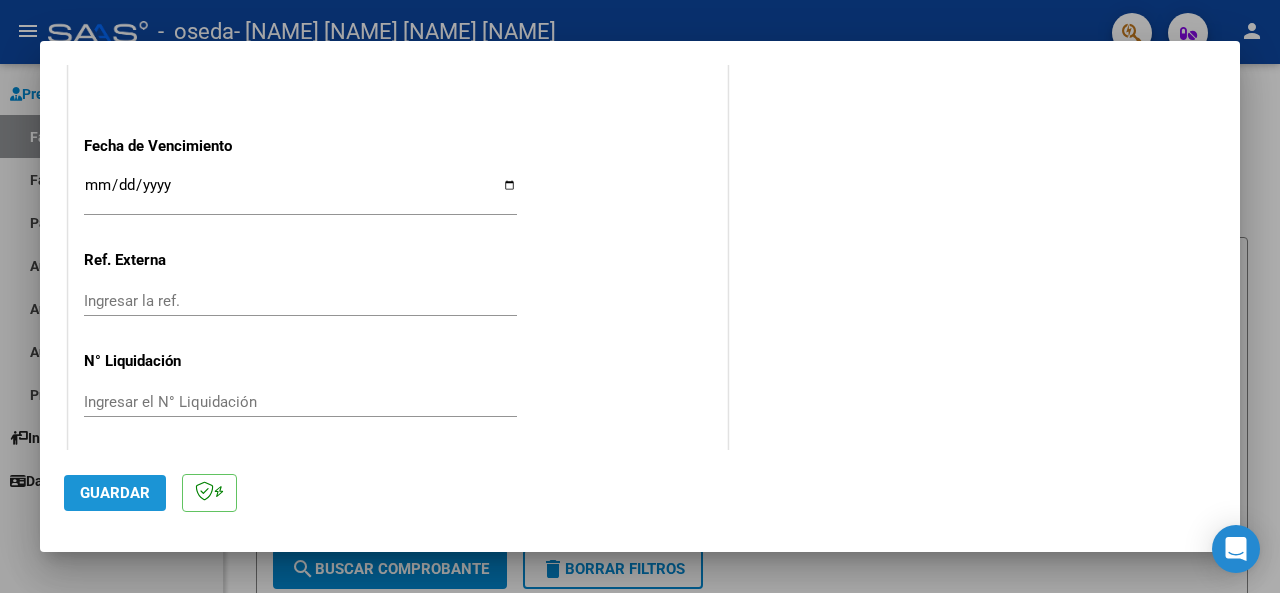 click on "Guardar" 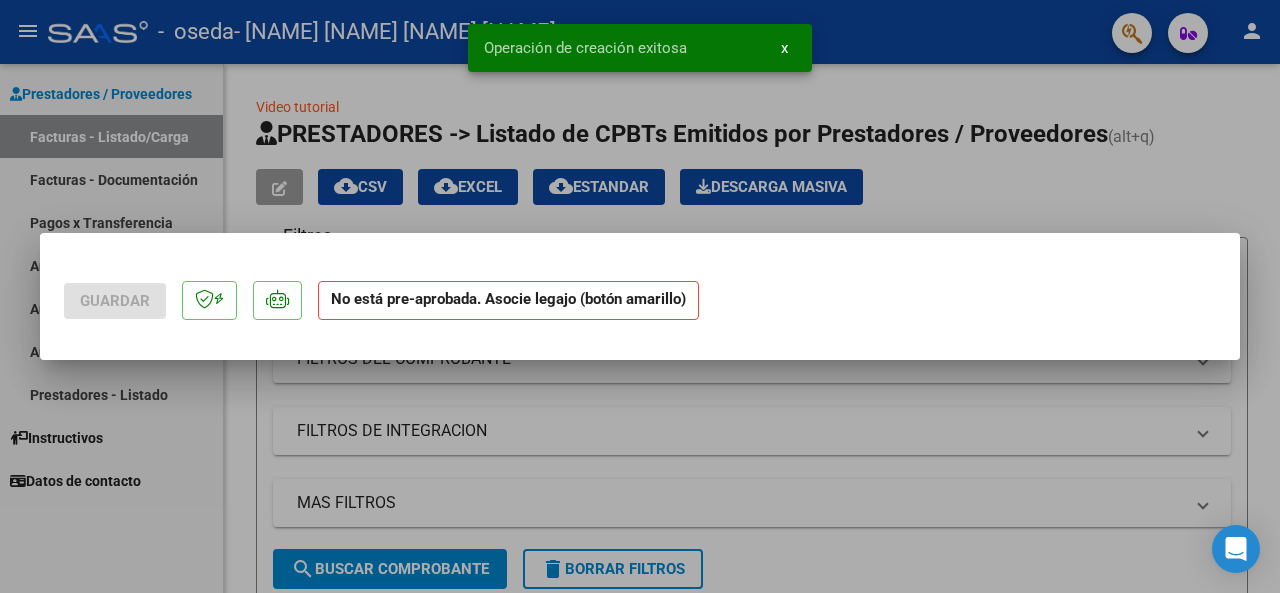 scroll, scrollTop: 0, scrollLeft: 0, axis: both 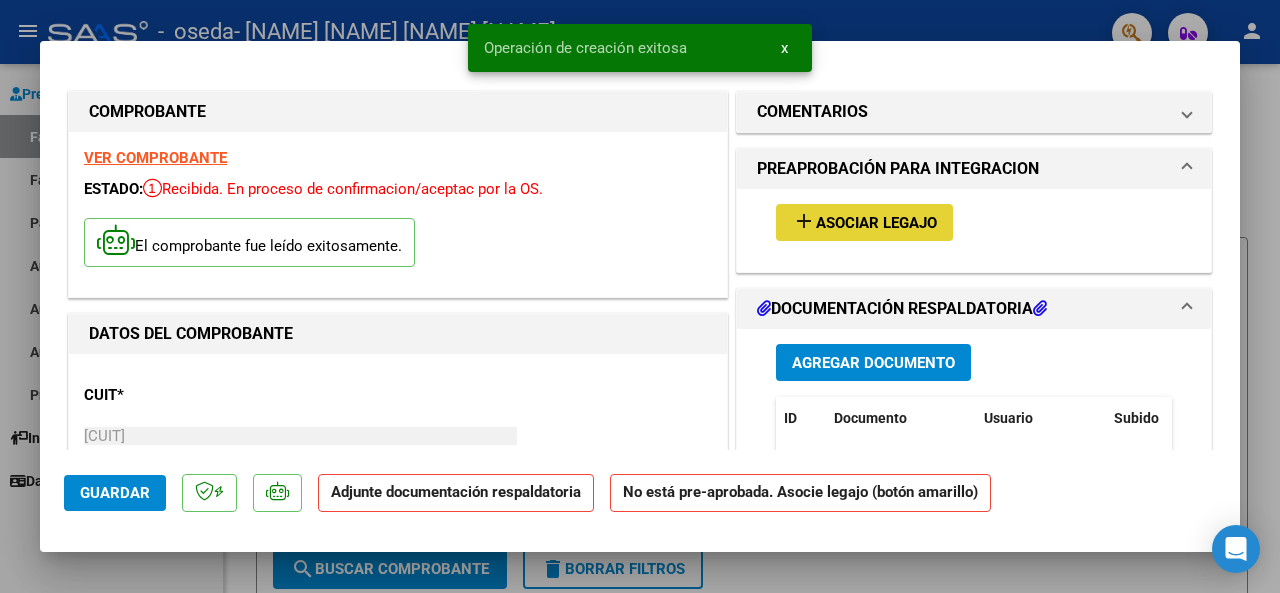 click on "Asociar Legajo" at bounding box center (876, 223) 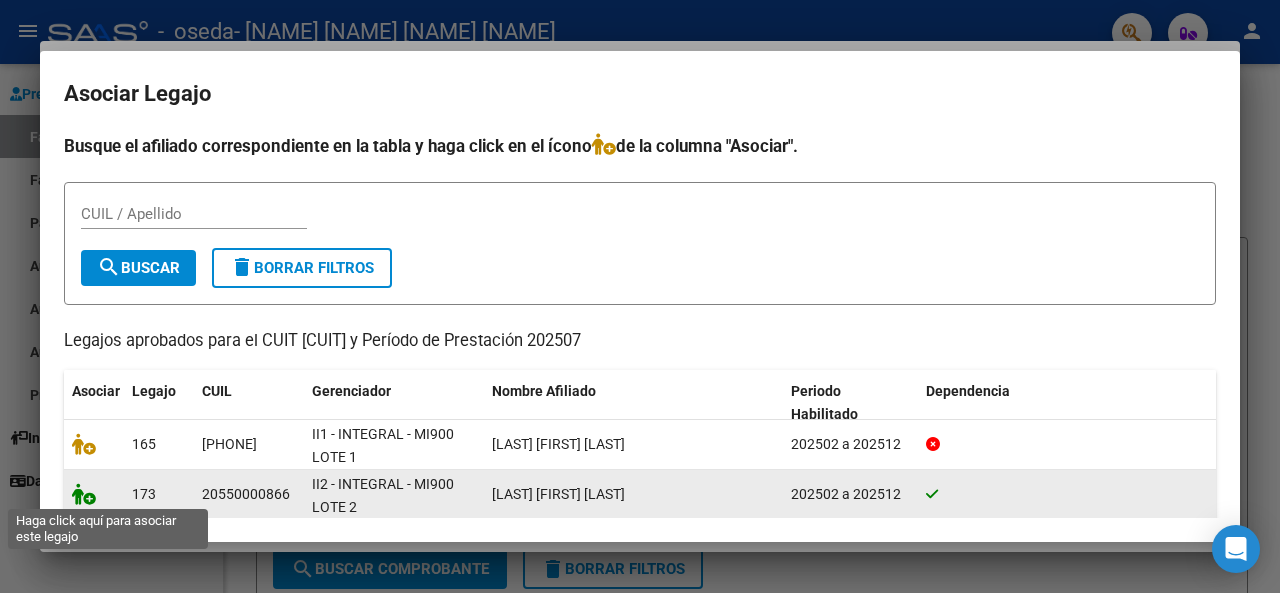 click 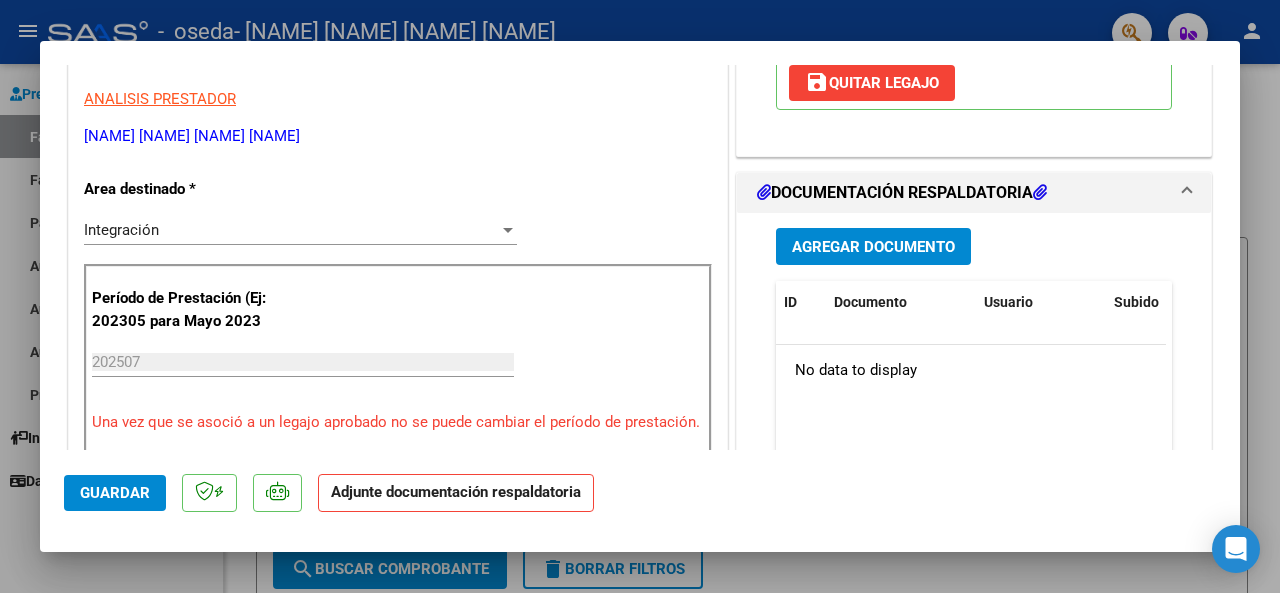scroll, scrollTop: 398, scrollLeft: 0, axis: vertical 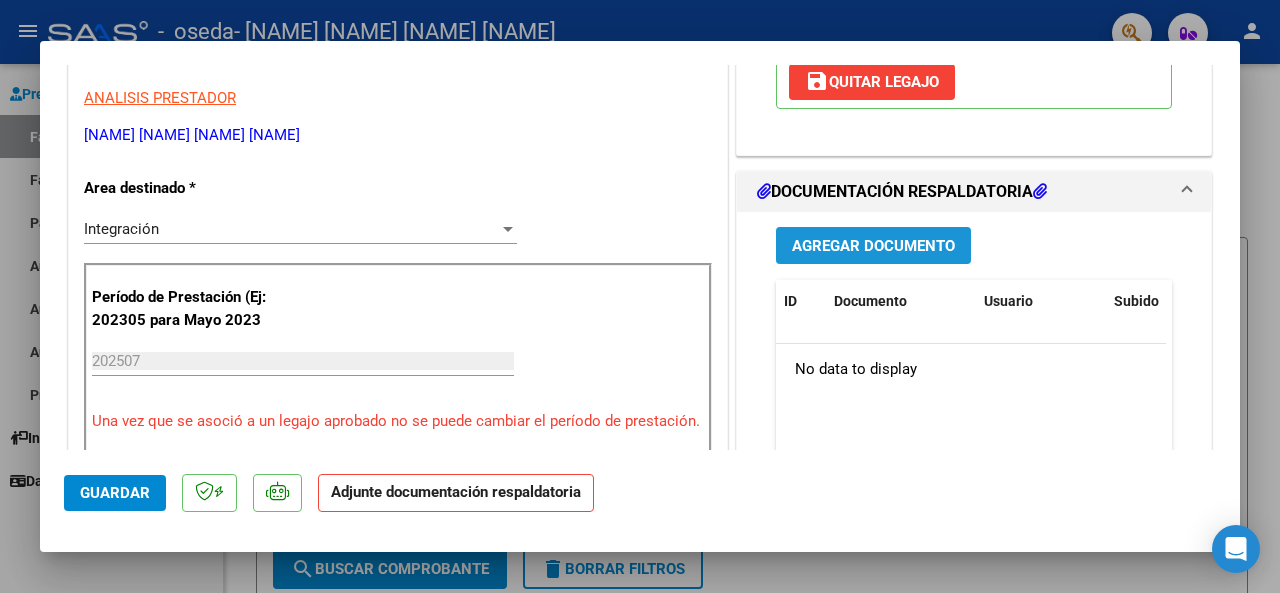 click on "Agregar Documento" at bounding box center (873, 246) 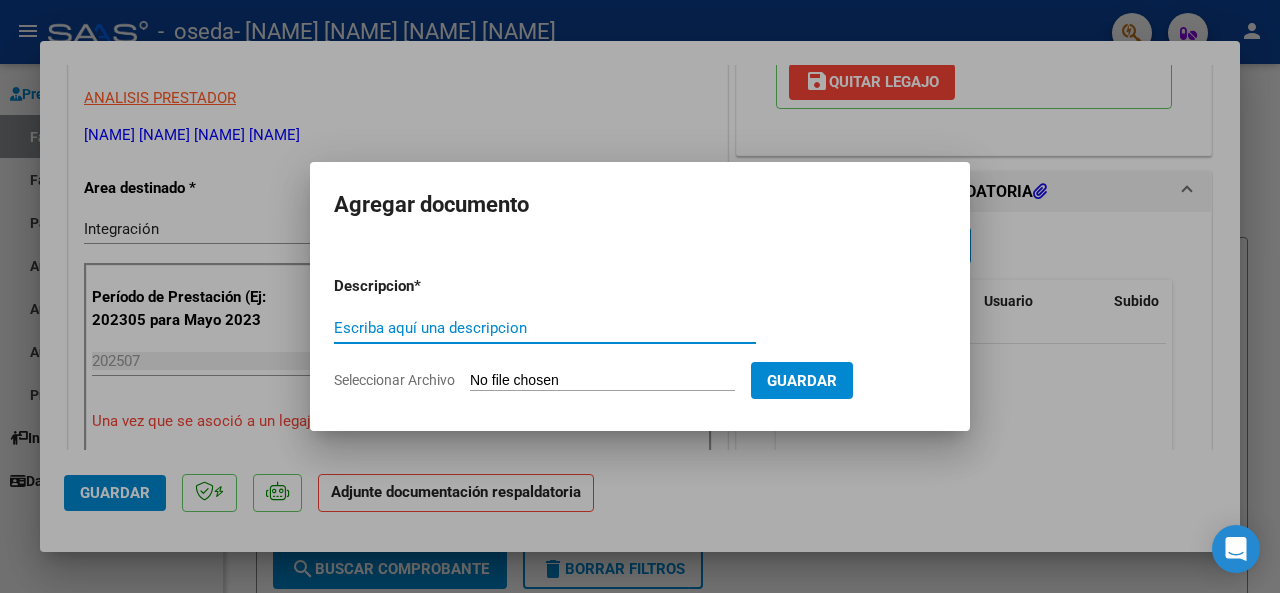 click on "Escriba aquí una descripcion" at bounding box center (545, 328) 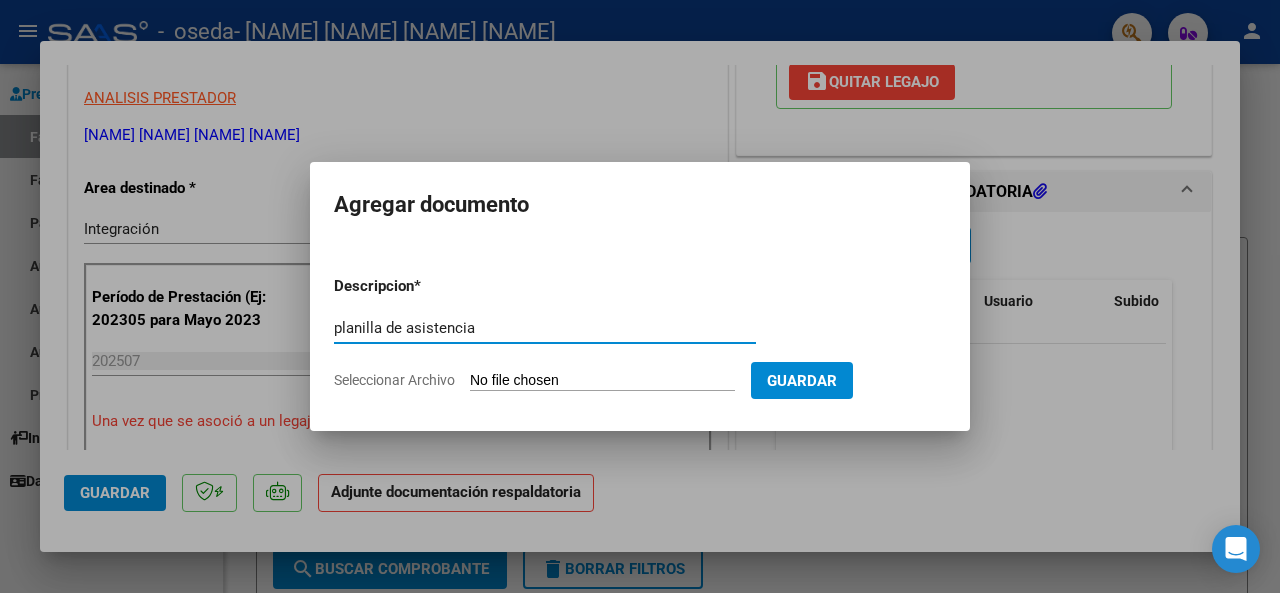 type on "planilla de asistencia" 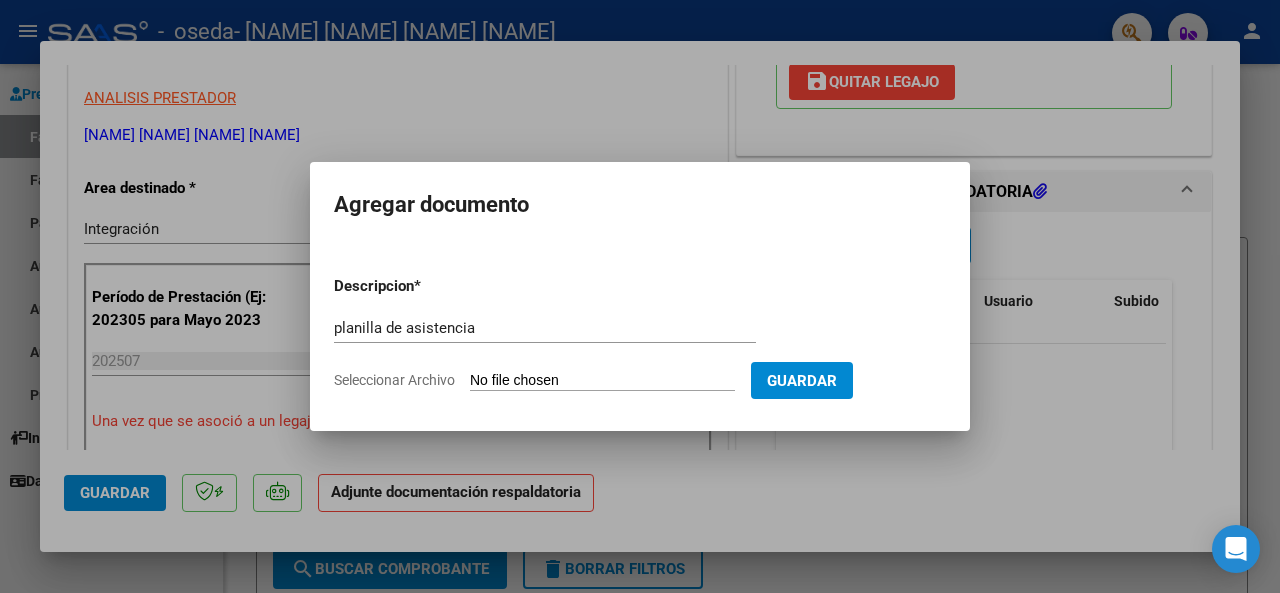 type on "C:\fakepath\ASISTENCIA [LAST] [LAST].pdf" 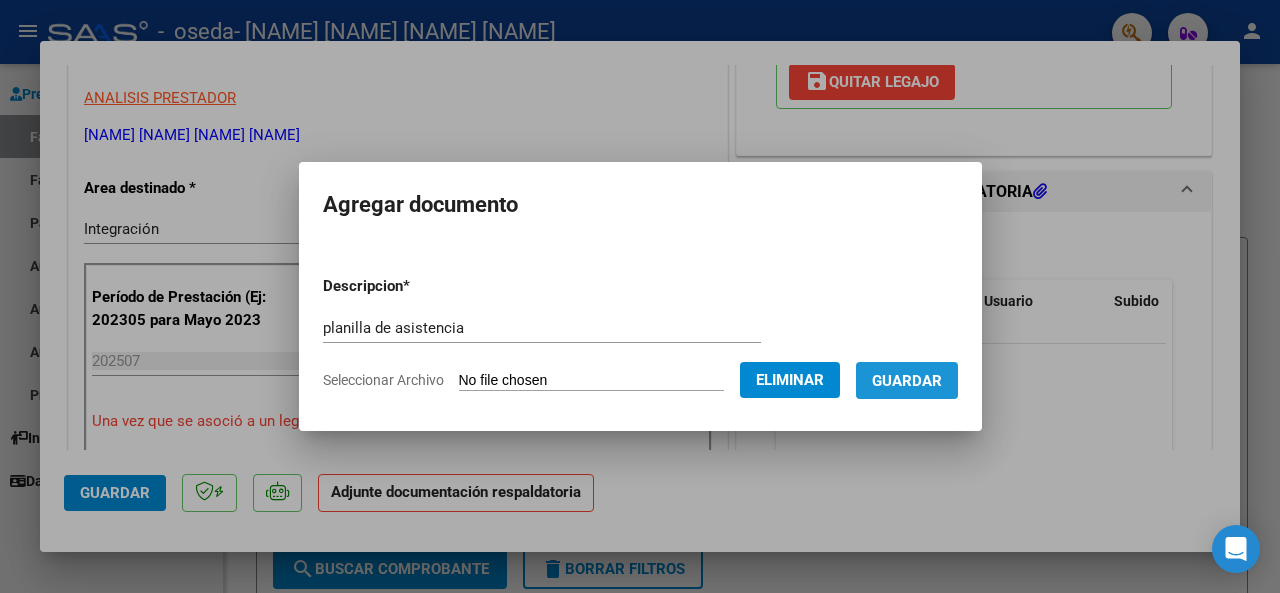 click on "Guardar" at bounding box center (907, 381) 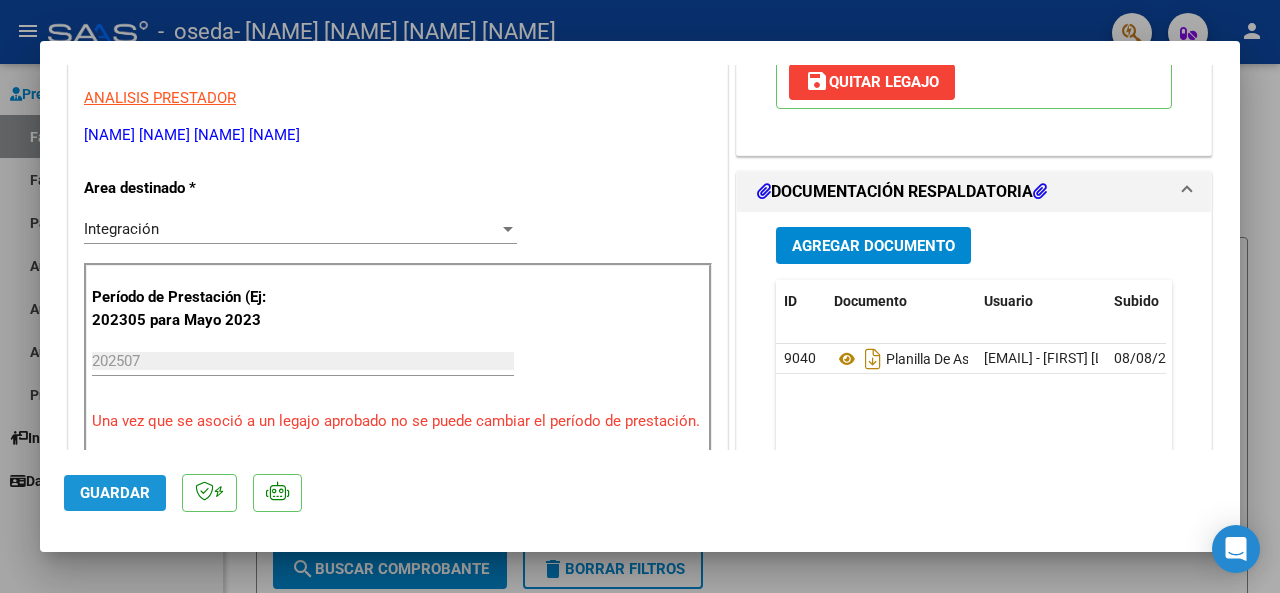 click on "Guardar" 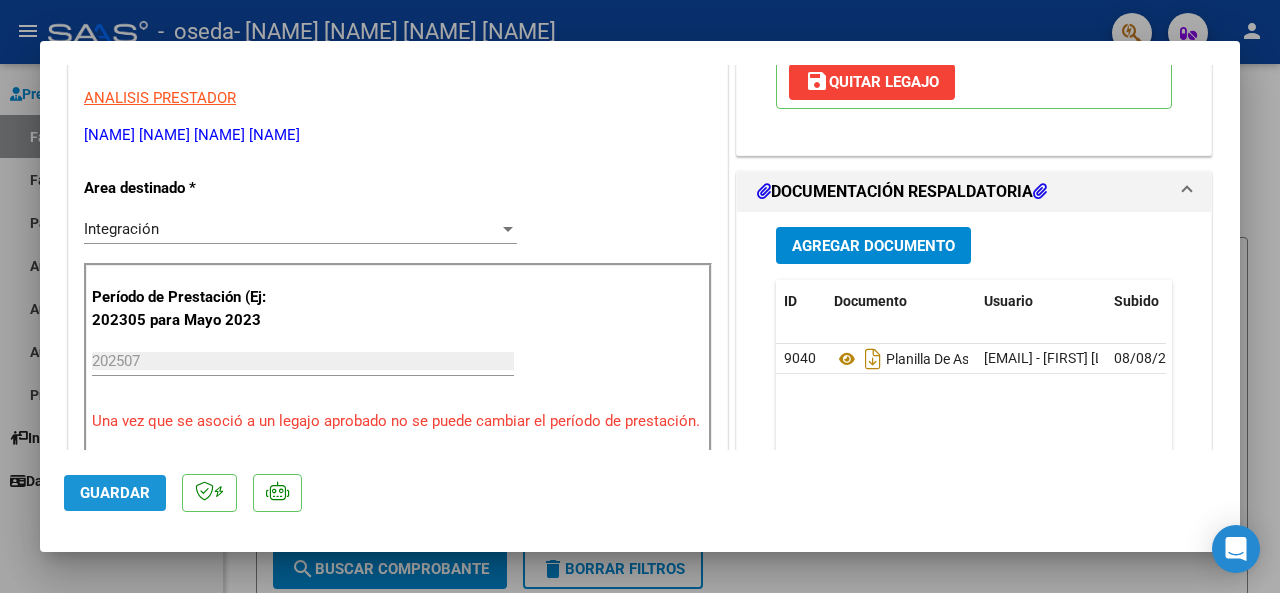click on "Guardar" 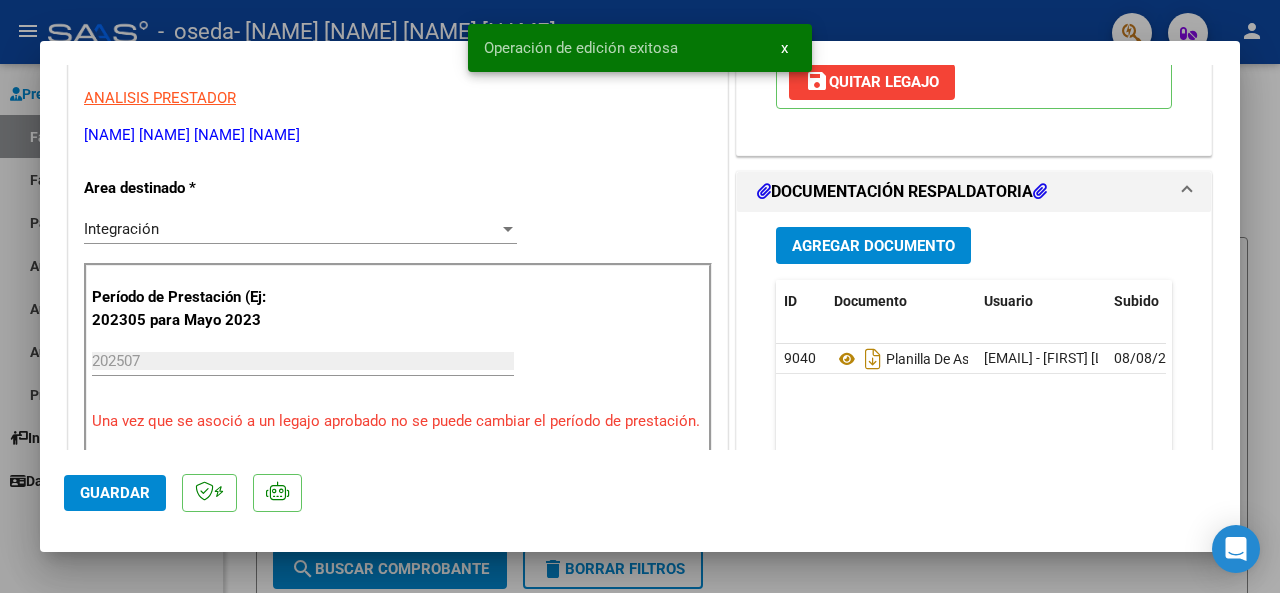 click at bounding box center (640, 296) 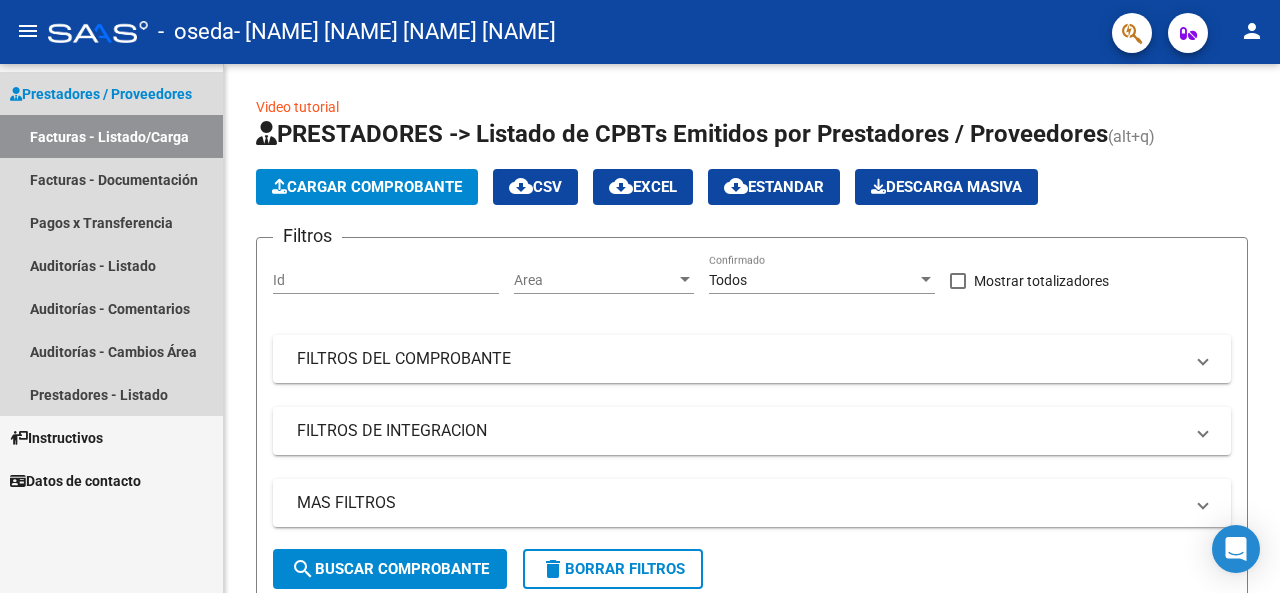 click on "Prestadores / Proveedores" at bounding box center [101, 94] 